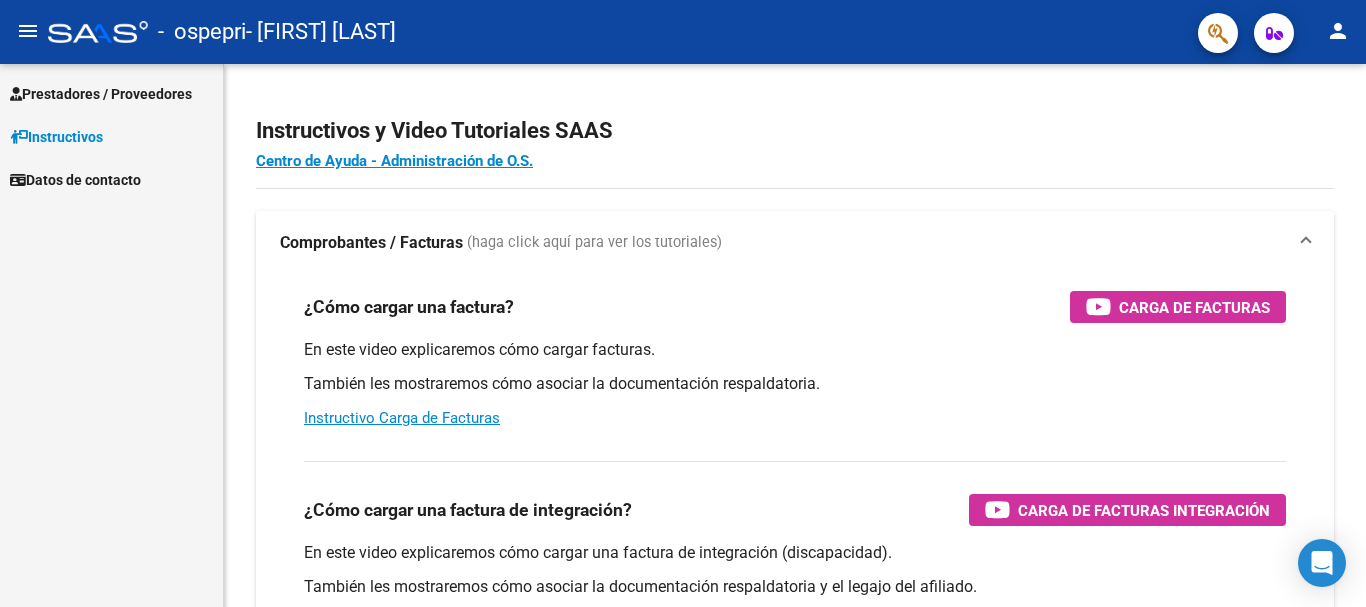 scroll, scrollTop: 0, scrollLeft: 0, axis: both 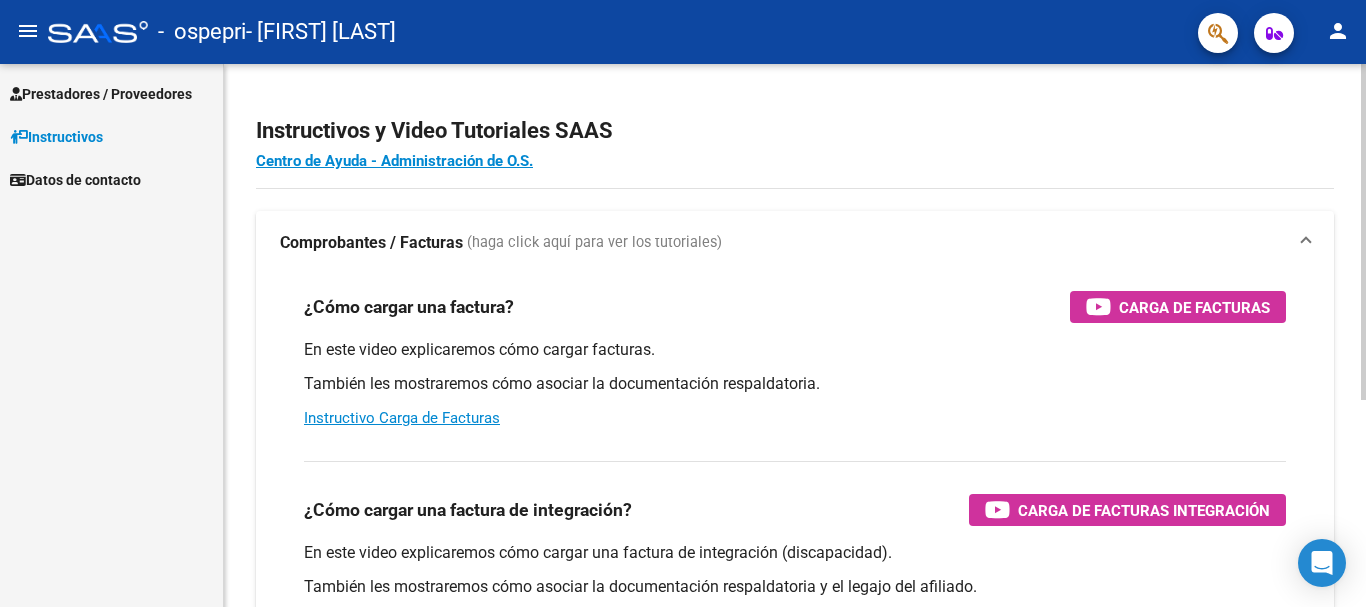 click 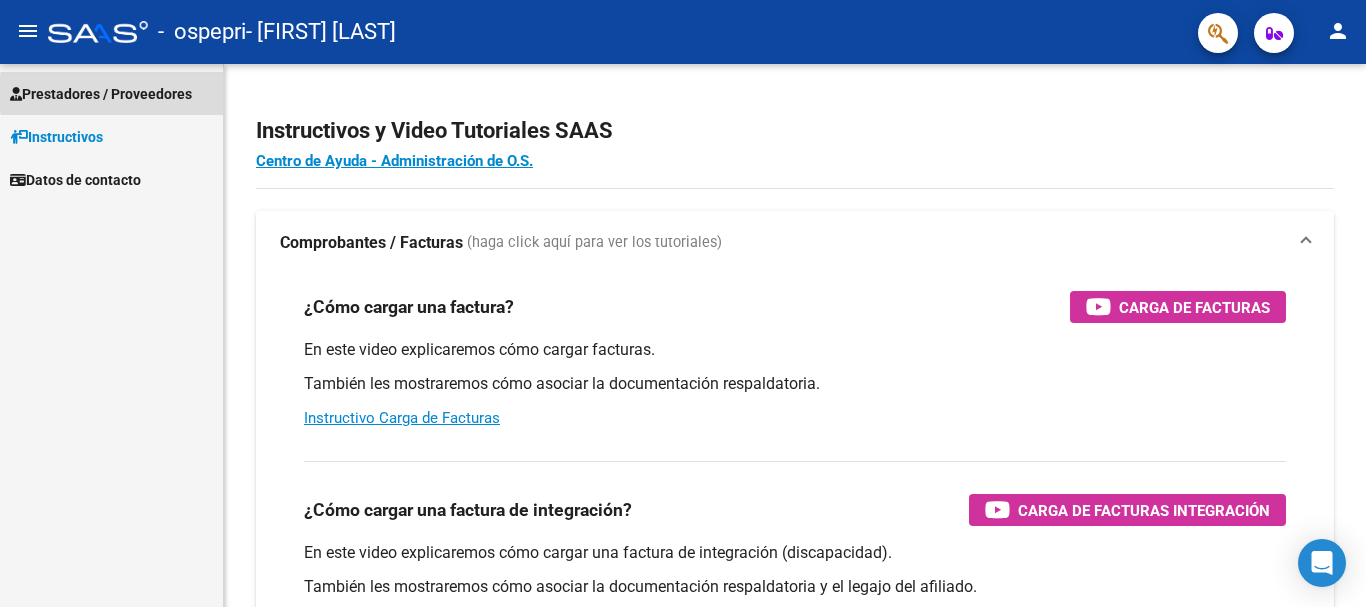 click on "Prestadores / Proveedores" at bounding box center (101, 94) 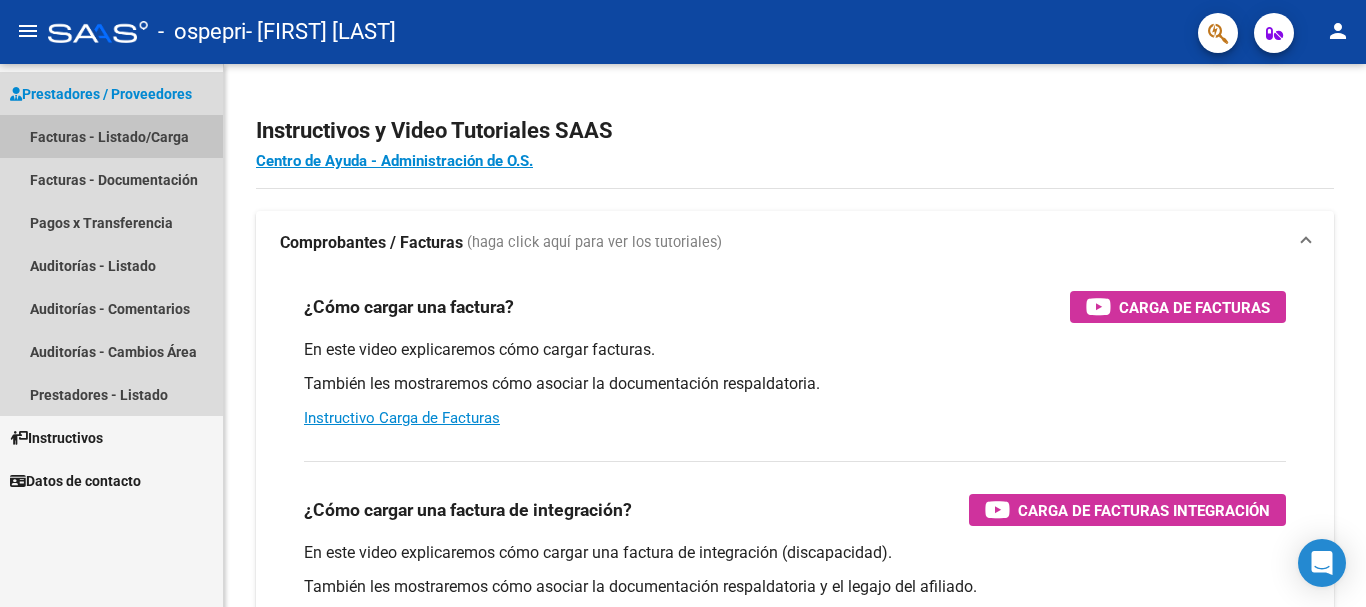 click on "Facturas - Listado/Carga" at bounding box center (111, 136) 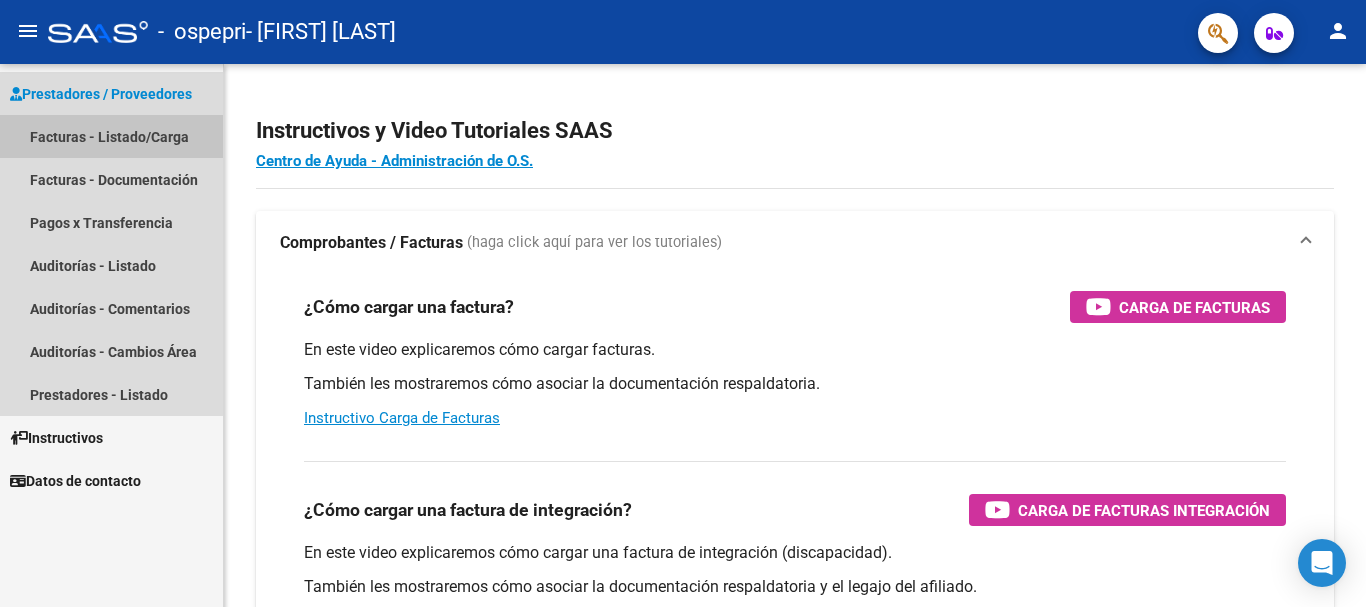 click on "Facturas - Listado/Carga" at bounding box center [111, 136] 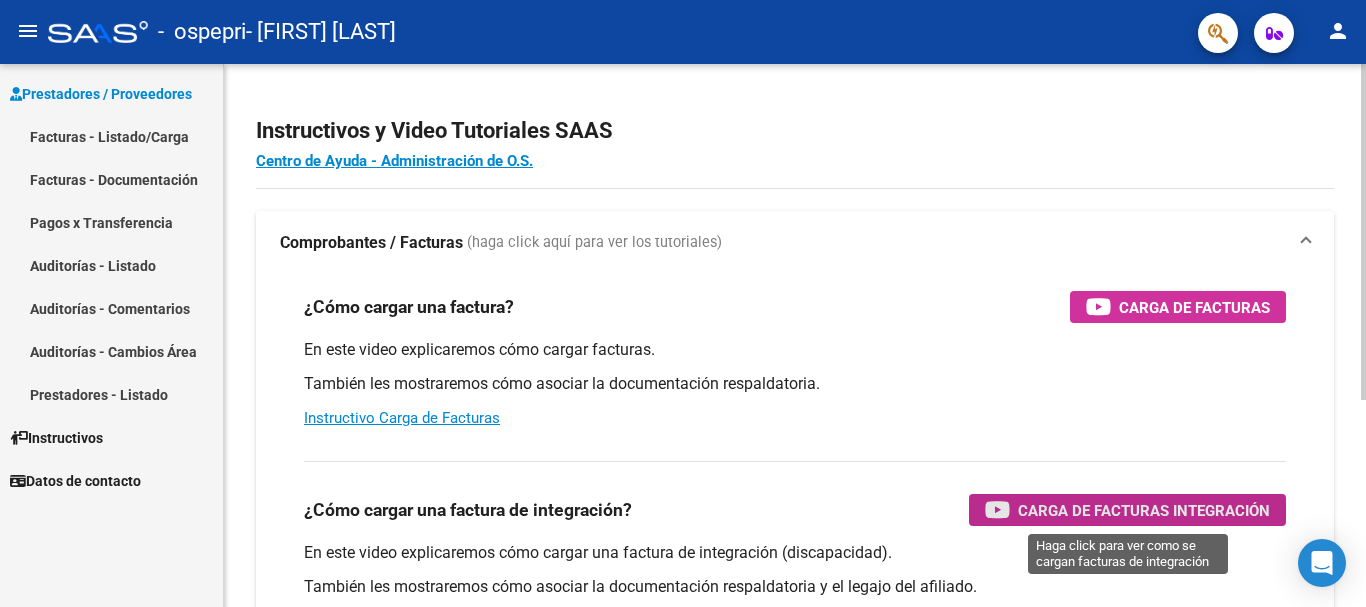 click on "Carga de Facturas Integración" at bounding box center (1144, 510) 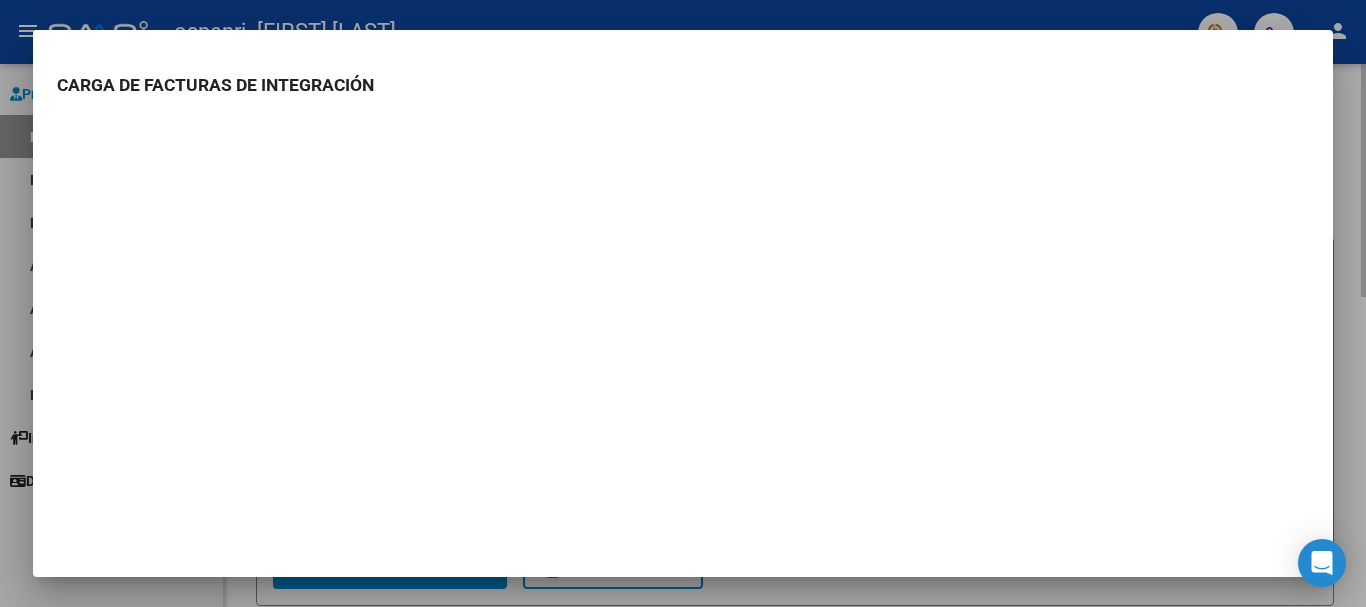 click on "CARGA DE FACTURAS DE INTEGRACIÓN" at bounding box center (683, 251) 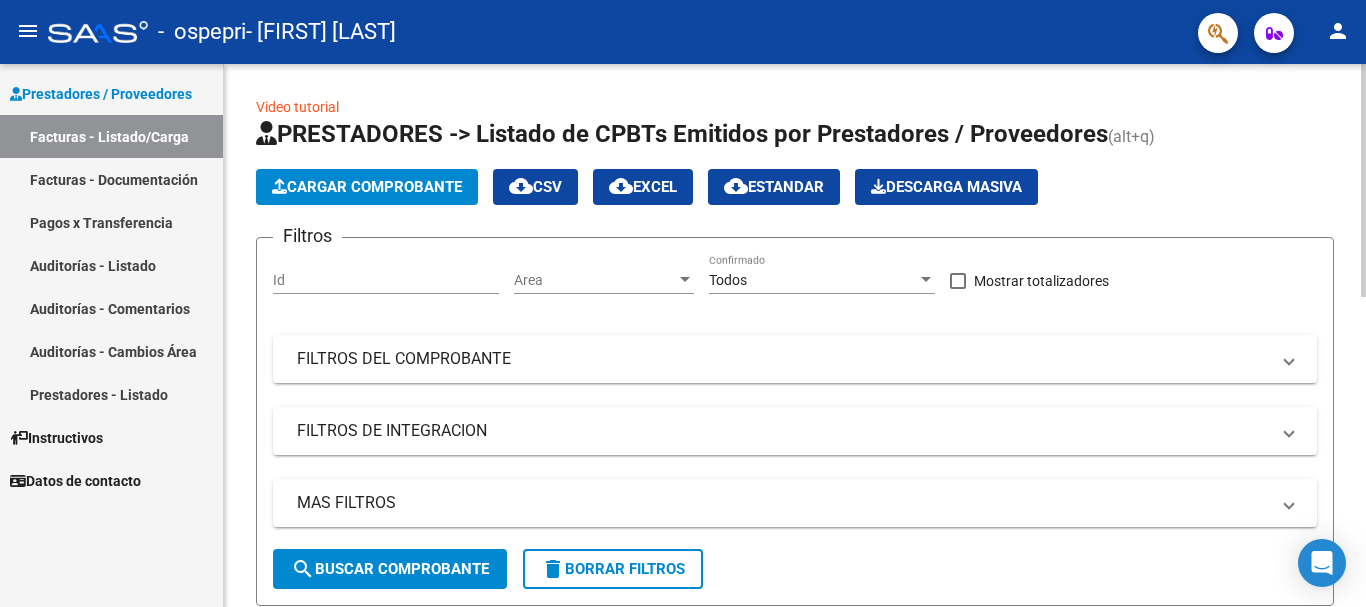 click 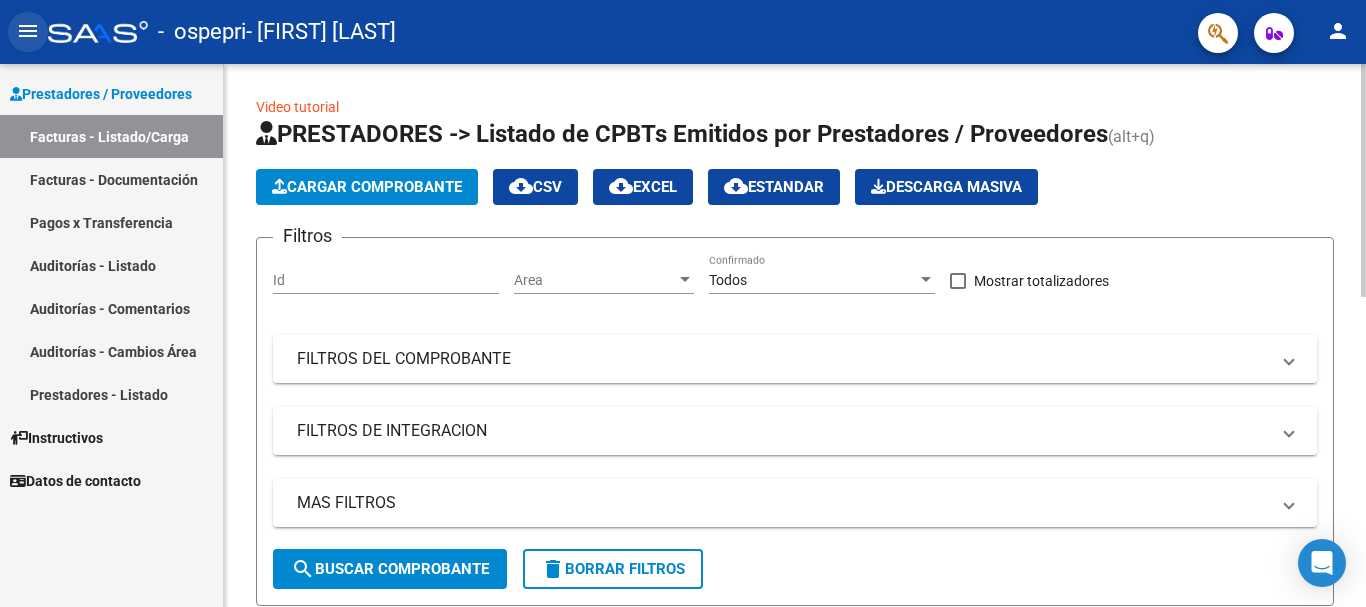 click on "menu" 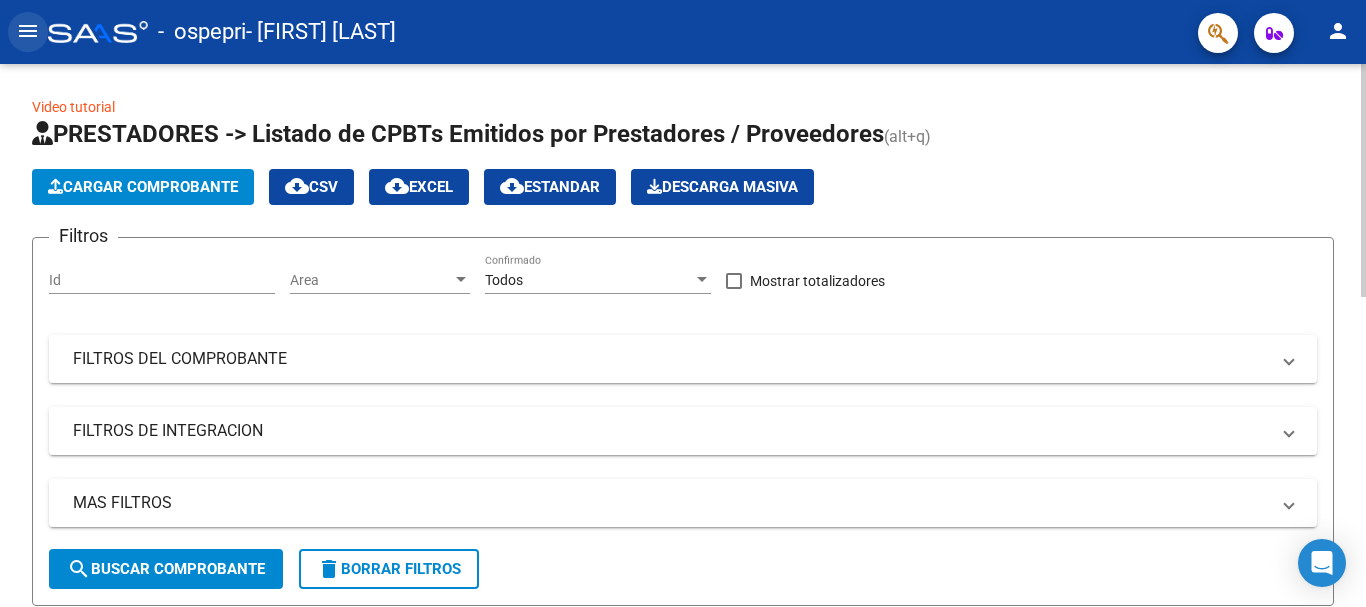 click on "menu" 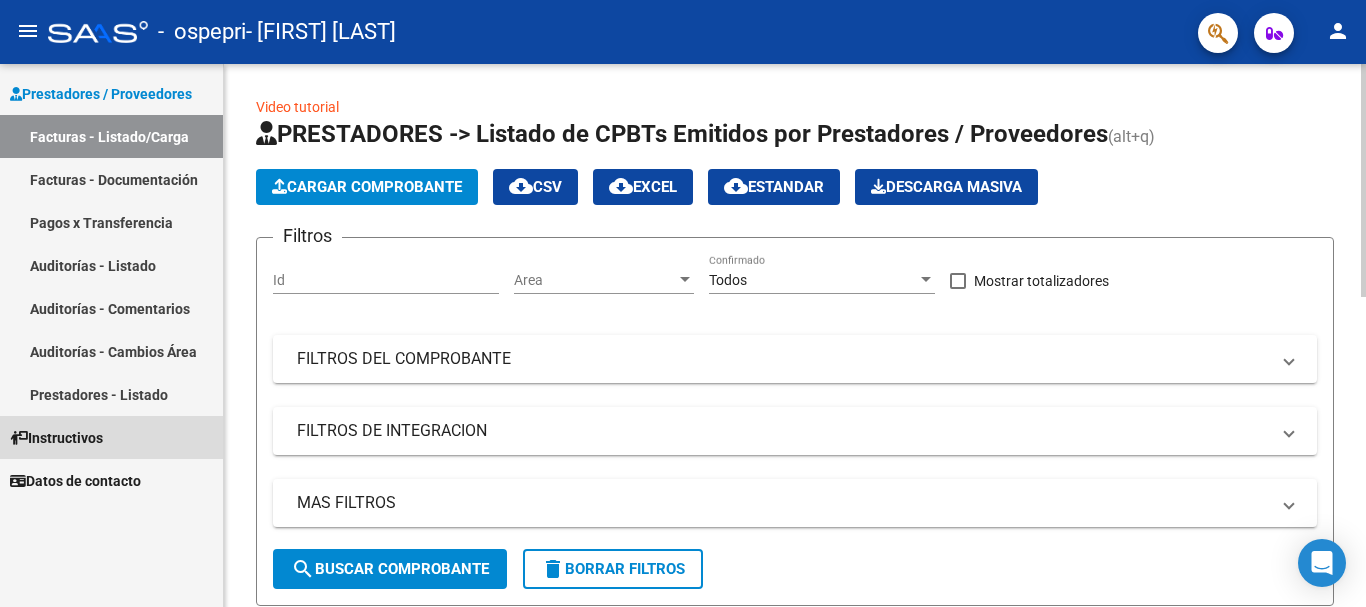 click on "Instructivos" at bounding box center [56, 438] 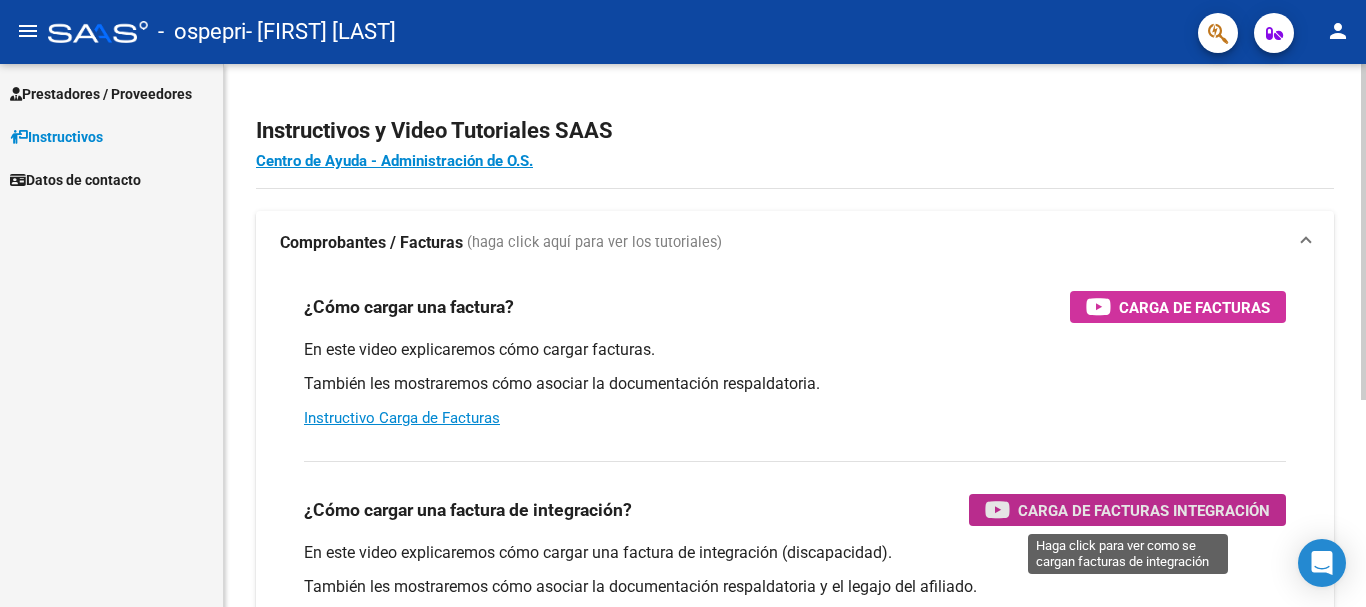 click on "Carga de Facturas Integración" at bounding box center [1144, 510] 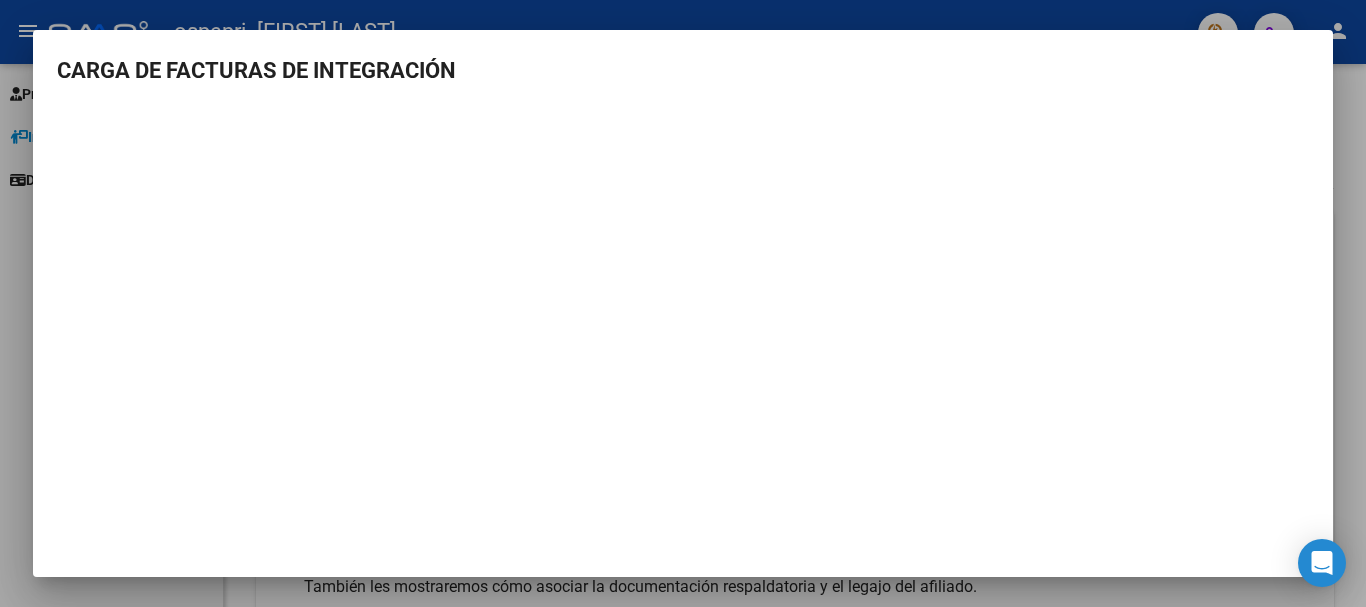click at bounding box center (683, 303) 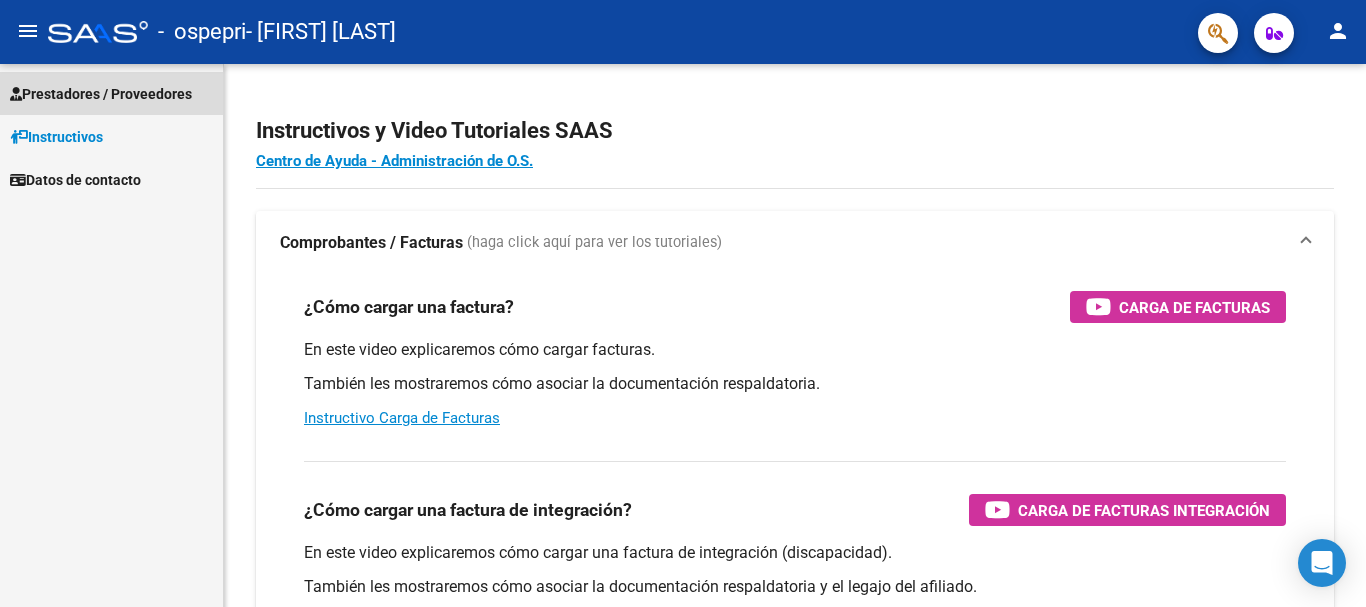click on "Prestadores / Proveedores" at bounding box center [101, 94] 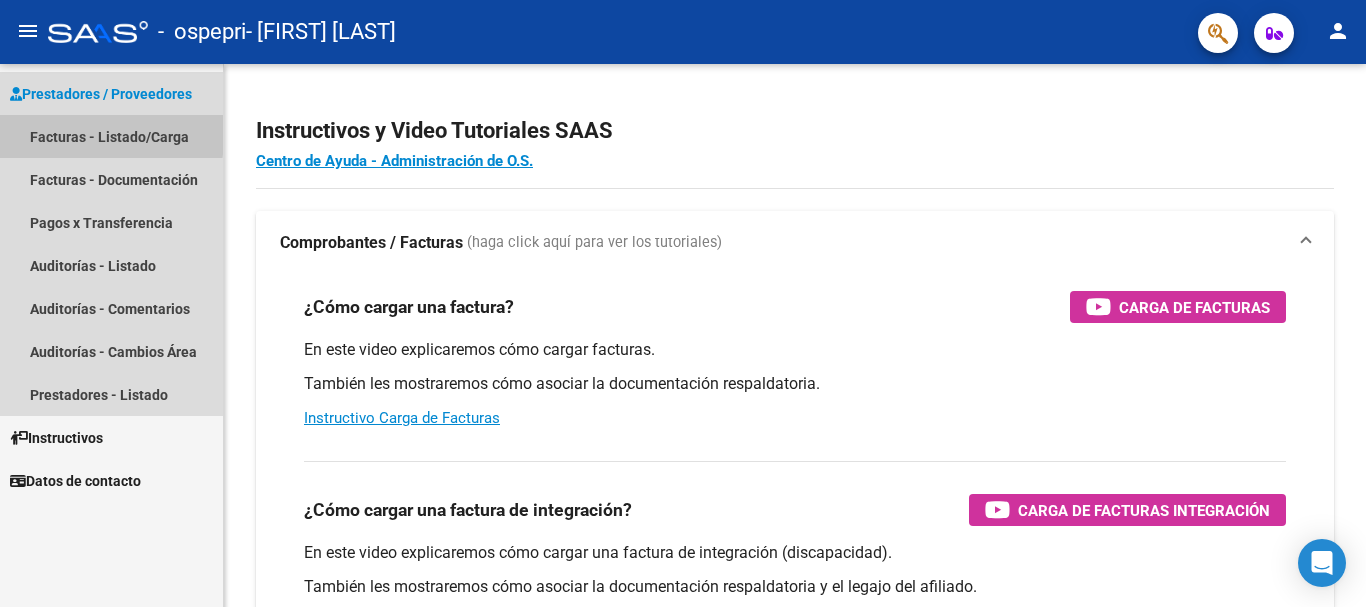 click on "Facturas - Listado/Carga" at bounding box center (111, 136) 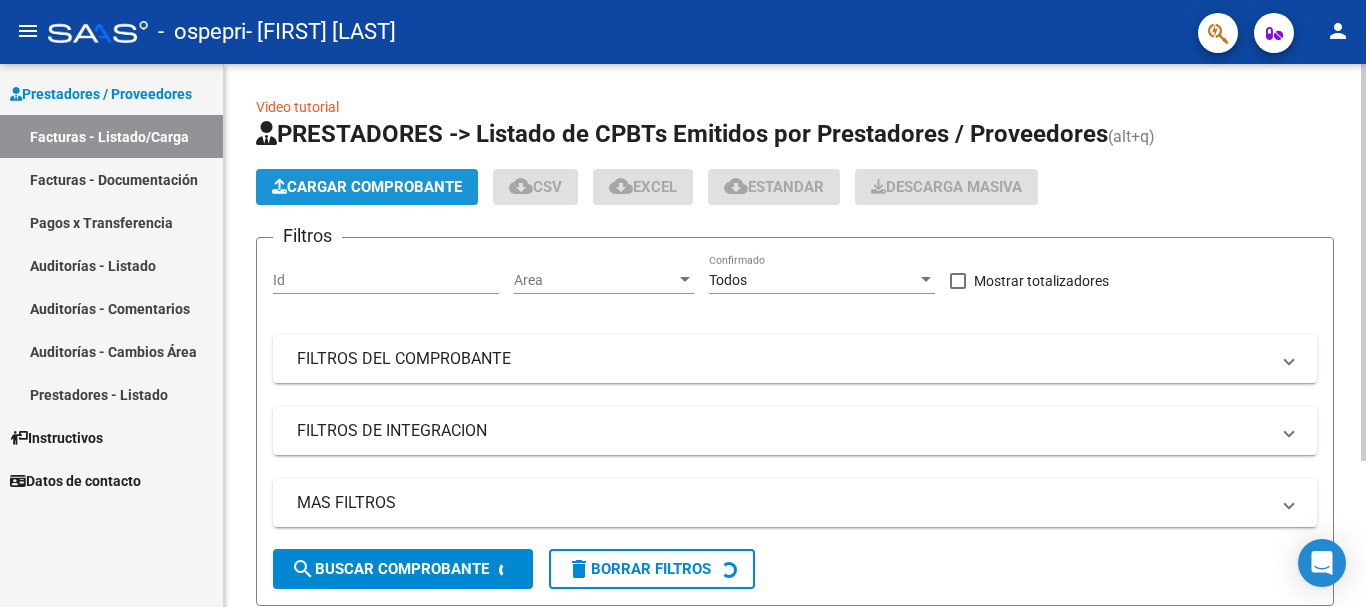 click on "Cargar Comprobante" 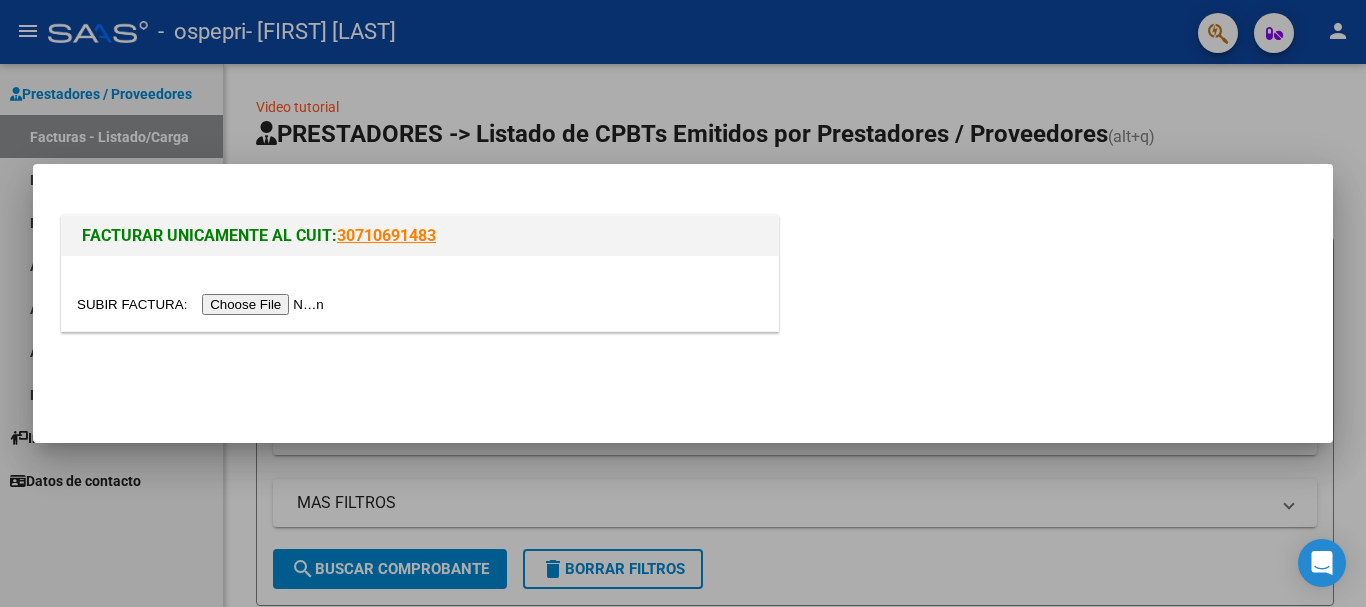 click at bounding box center [203, 304] 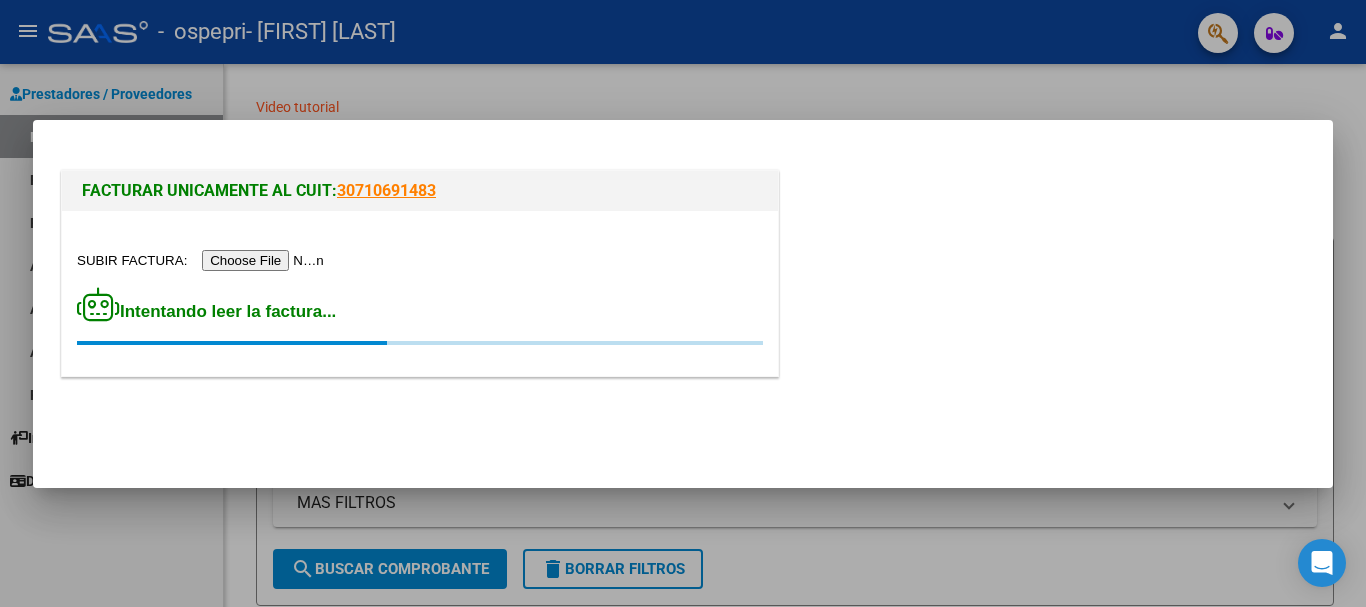 click on "Intentando leer la factura..." at bounding box center [420, 293] 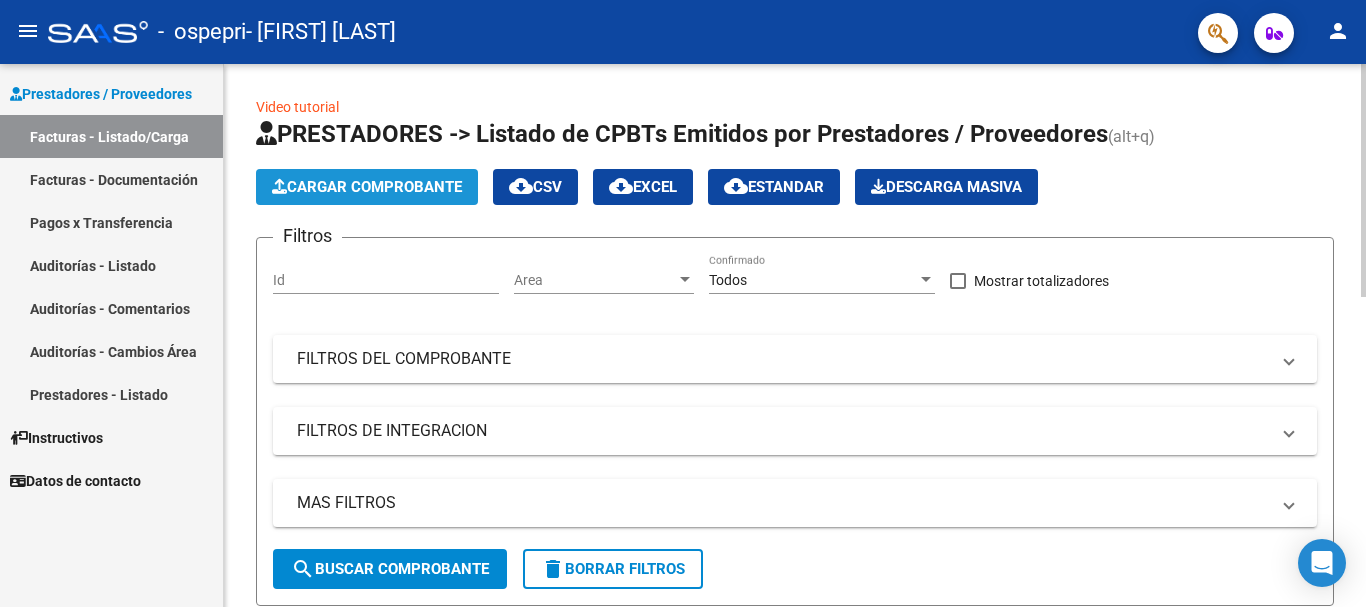 click on "Cargar Comprobante" 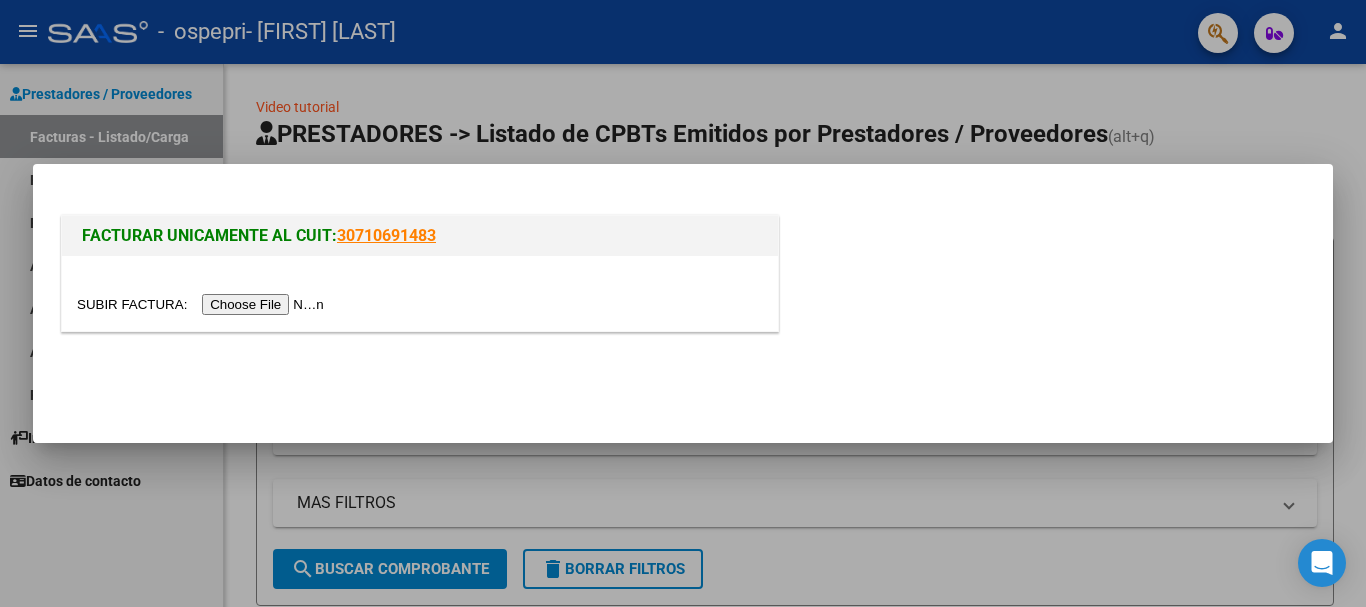 click at bounding box center [203, 304] 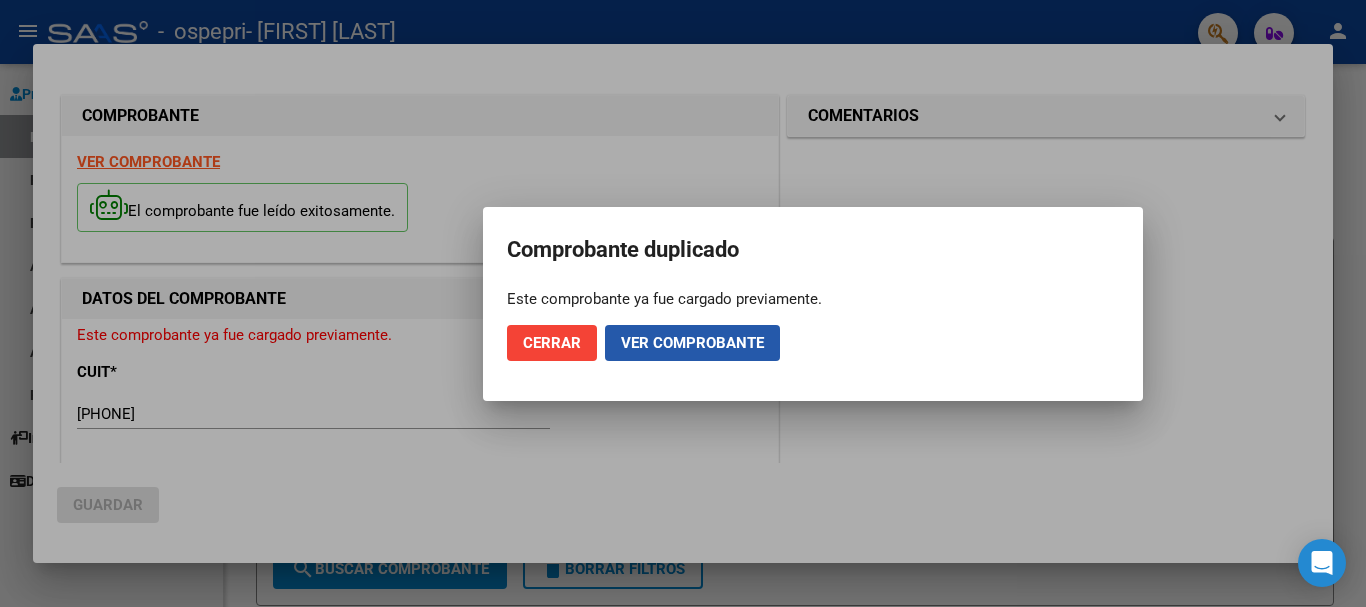 click on "Ver comprobante" 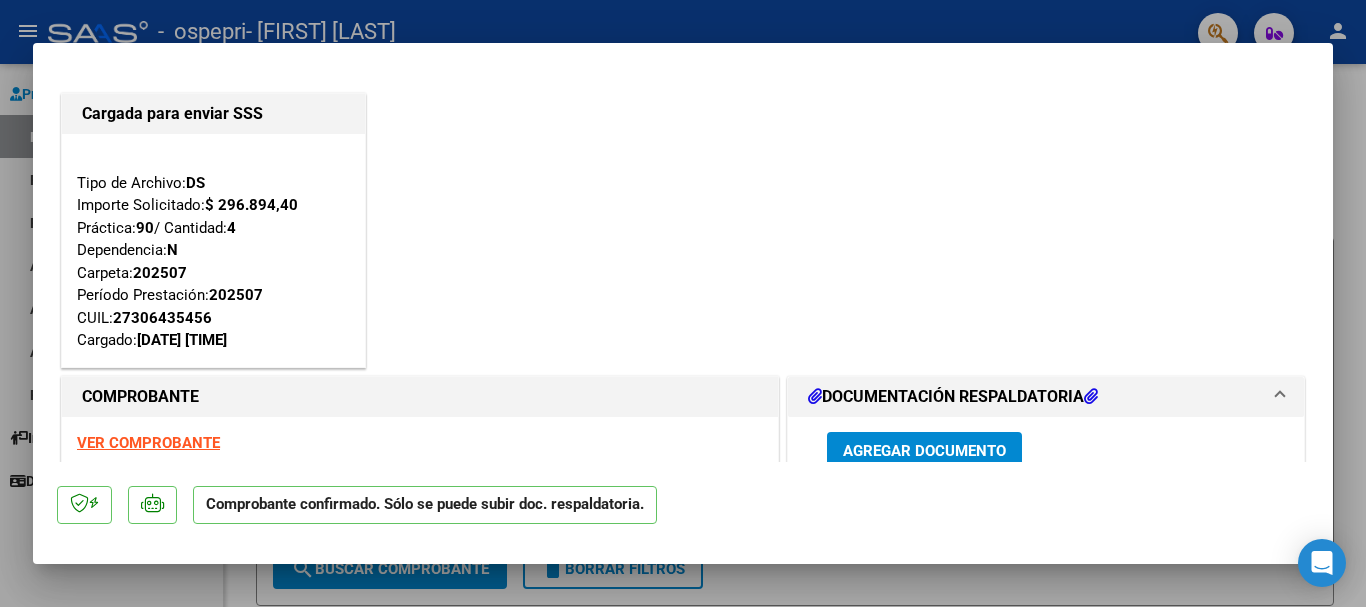 click on "VER COMPROBANTE" at bounding box center (148, 443) 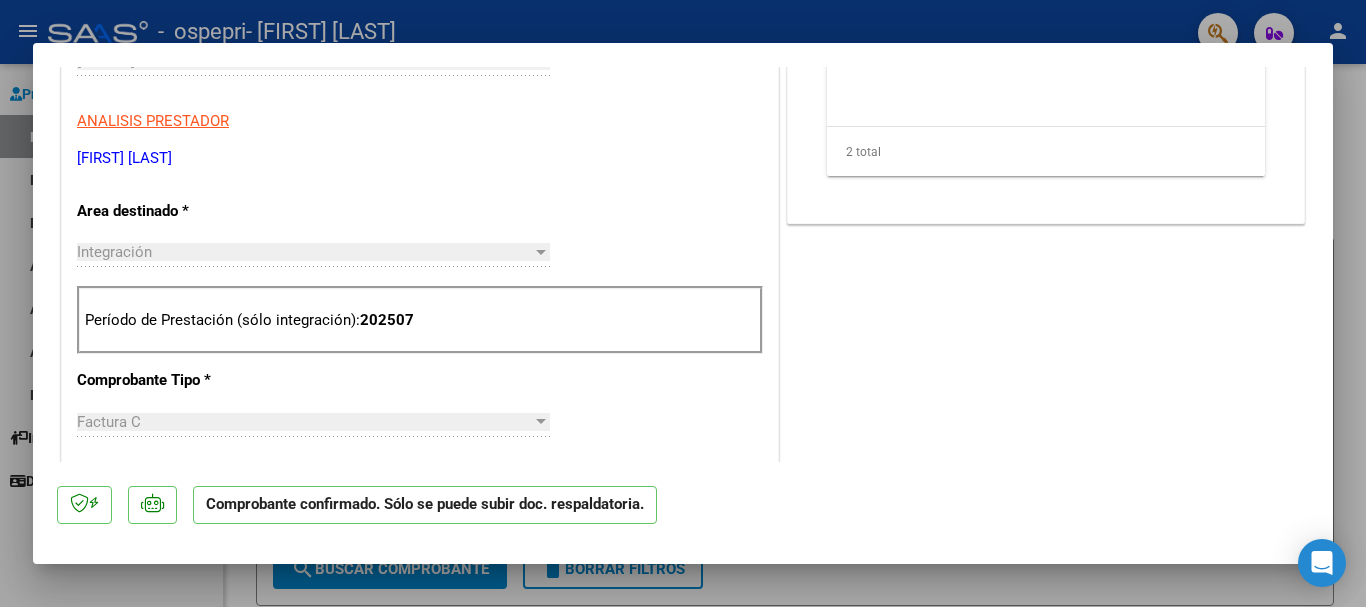 scroll, scrollTop: 614, scrollLeft: 0, axis: vertical 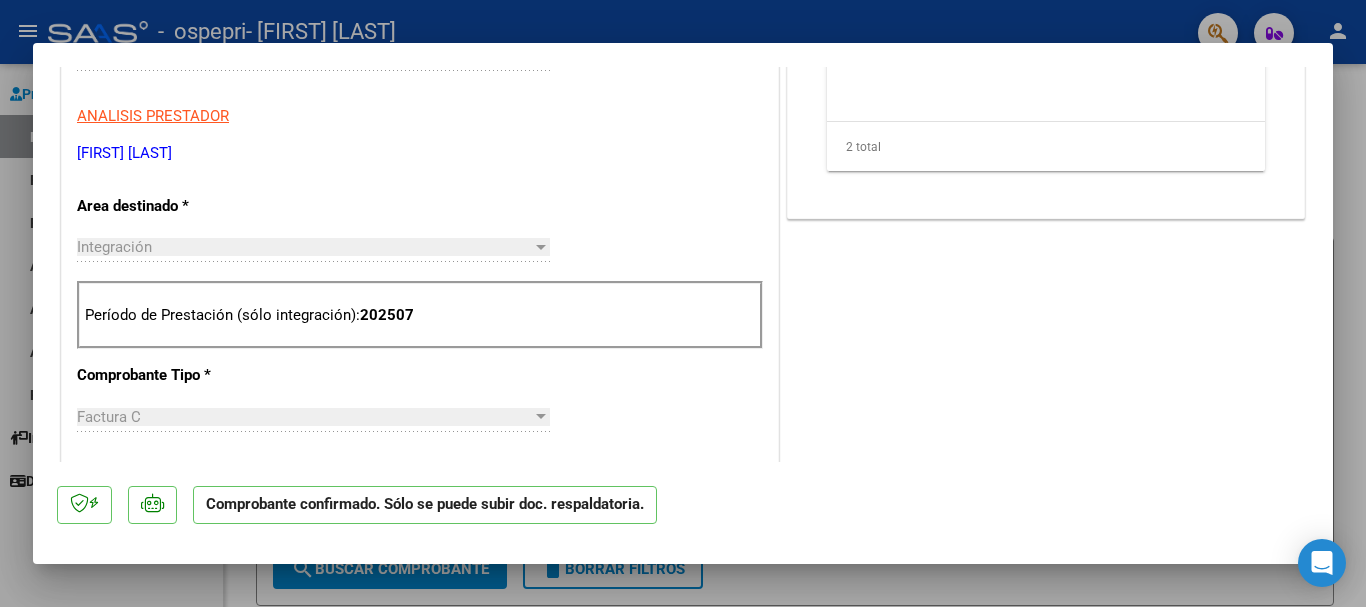 click at bounding box center [541, 247] 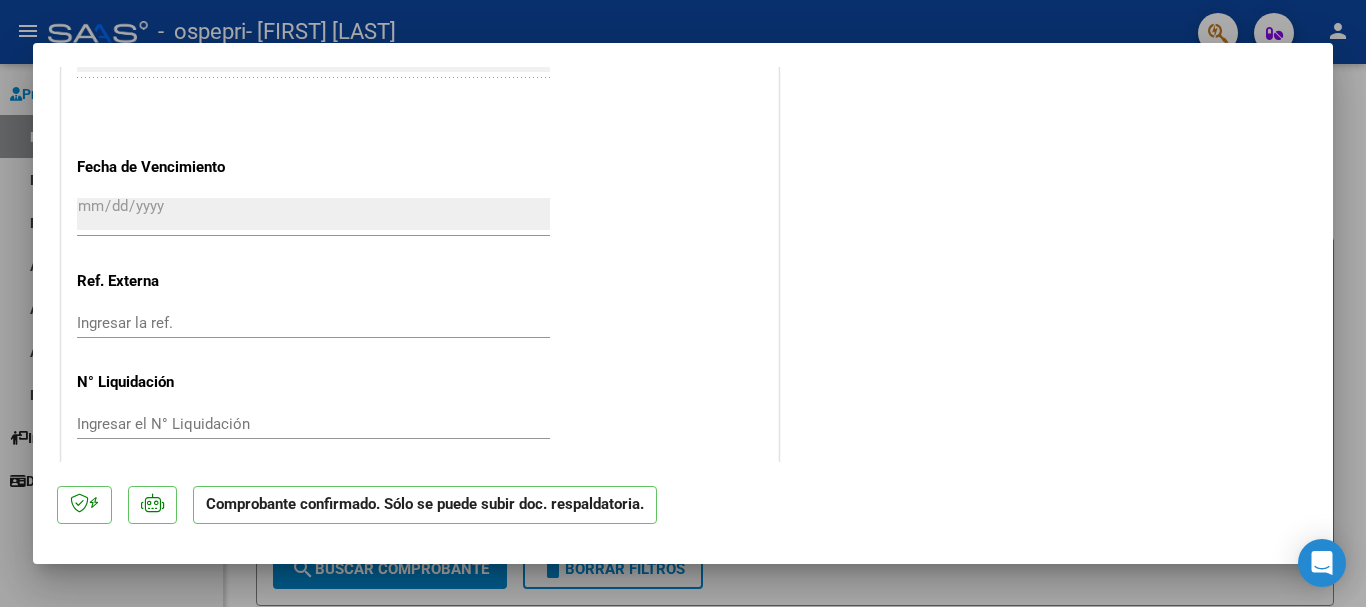 scroll, scrollTop: 1503, scrollLeft: 0, axis: vertical 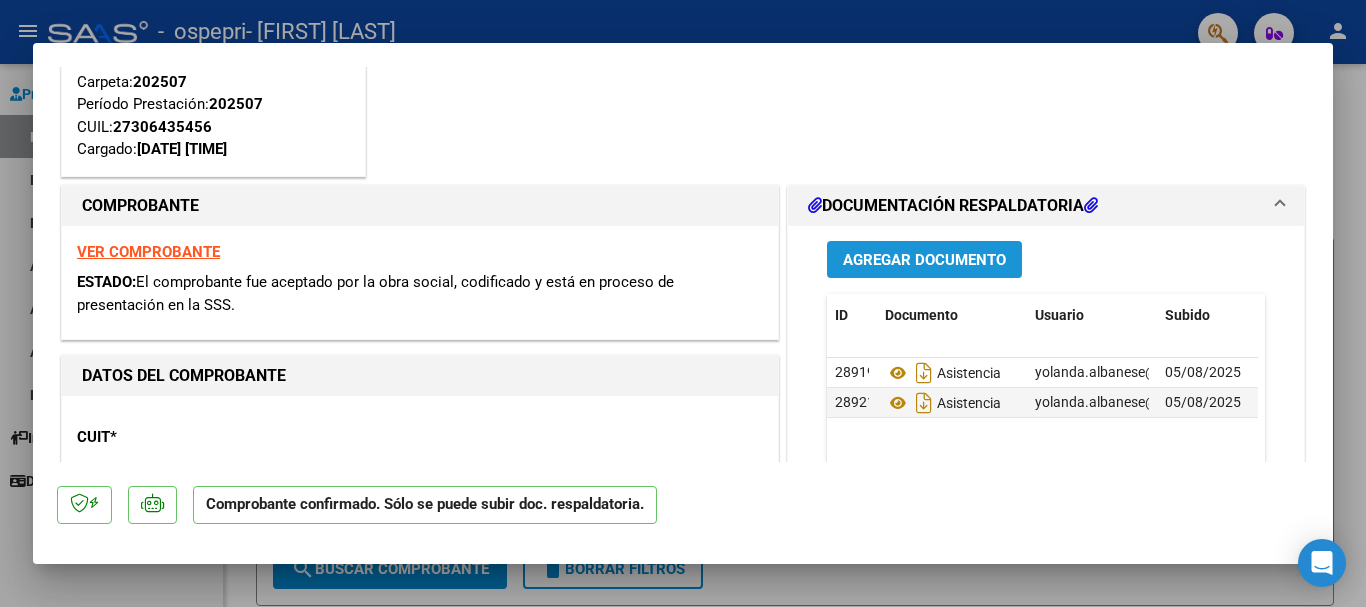 click on "Agregar Documento" at bounding box center [924, 260] 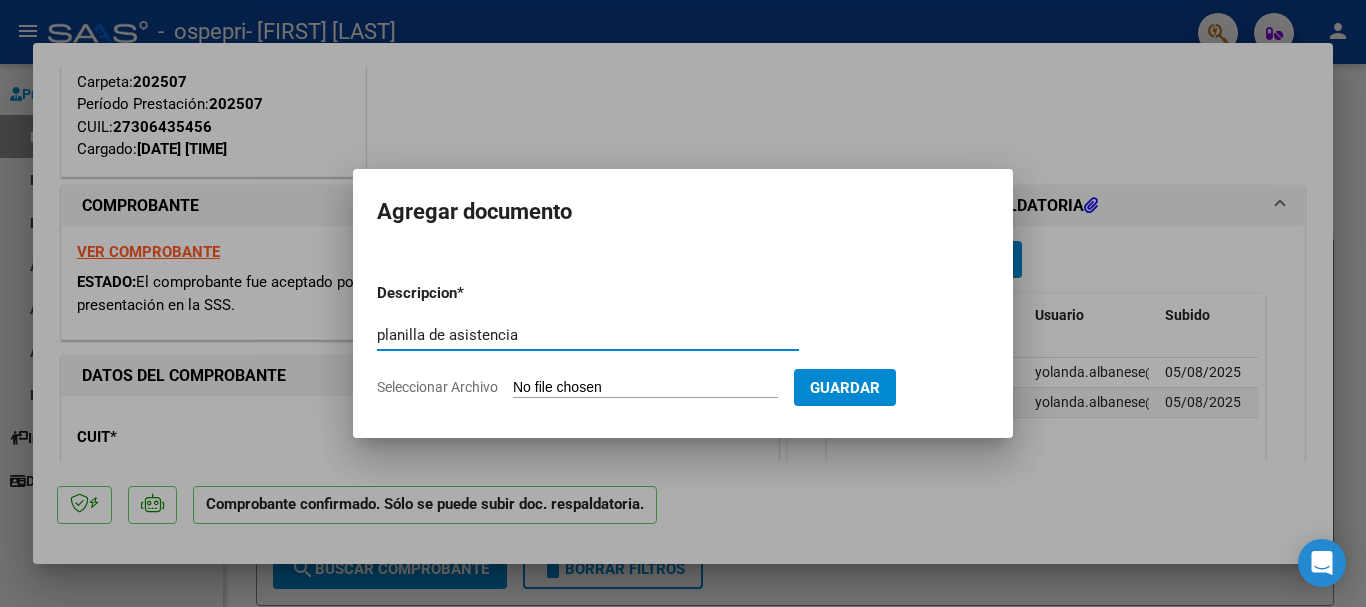type on "planilla de asistencia" 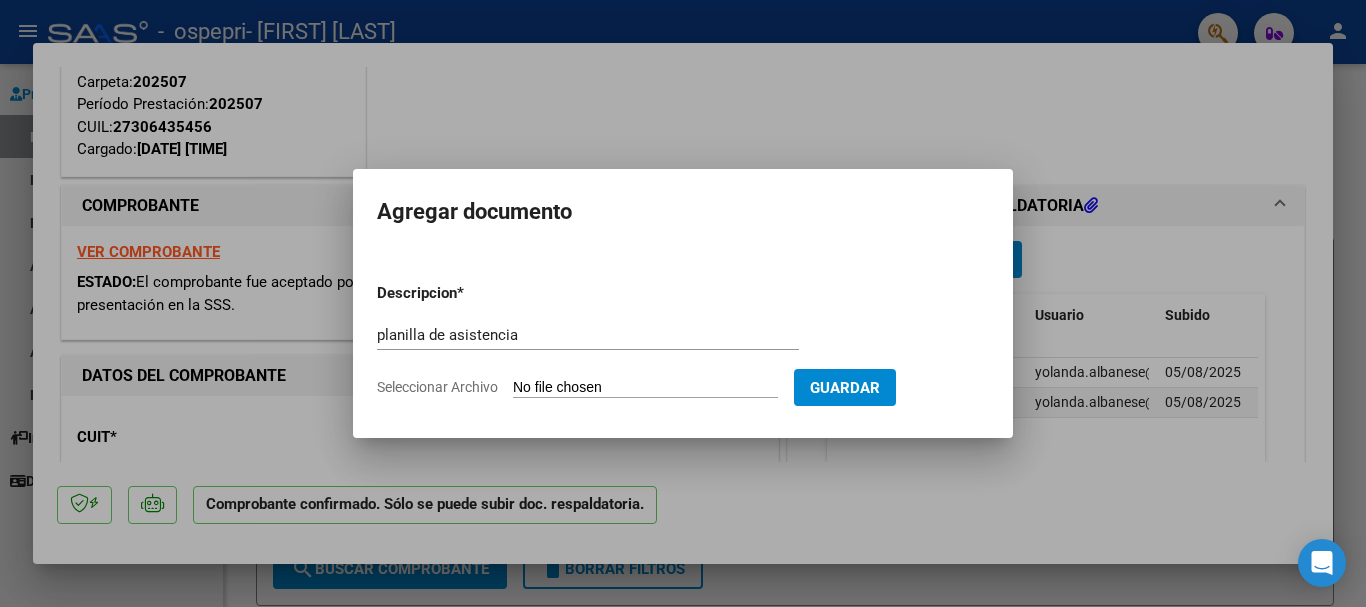 type on "C:\fakepath\tombesi.jpg" 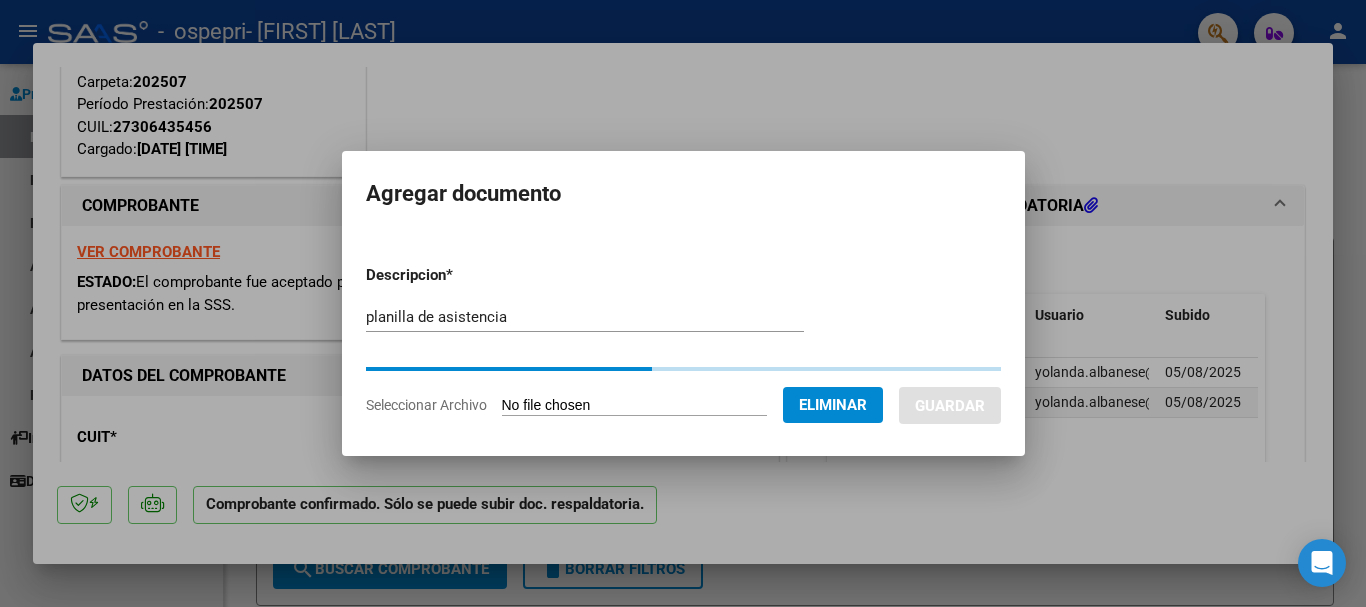 click at bounding box center [683, 303] 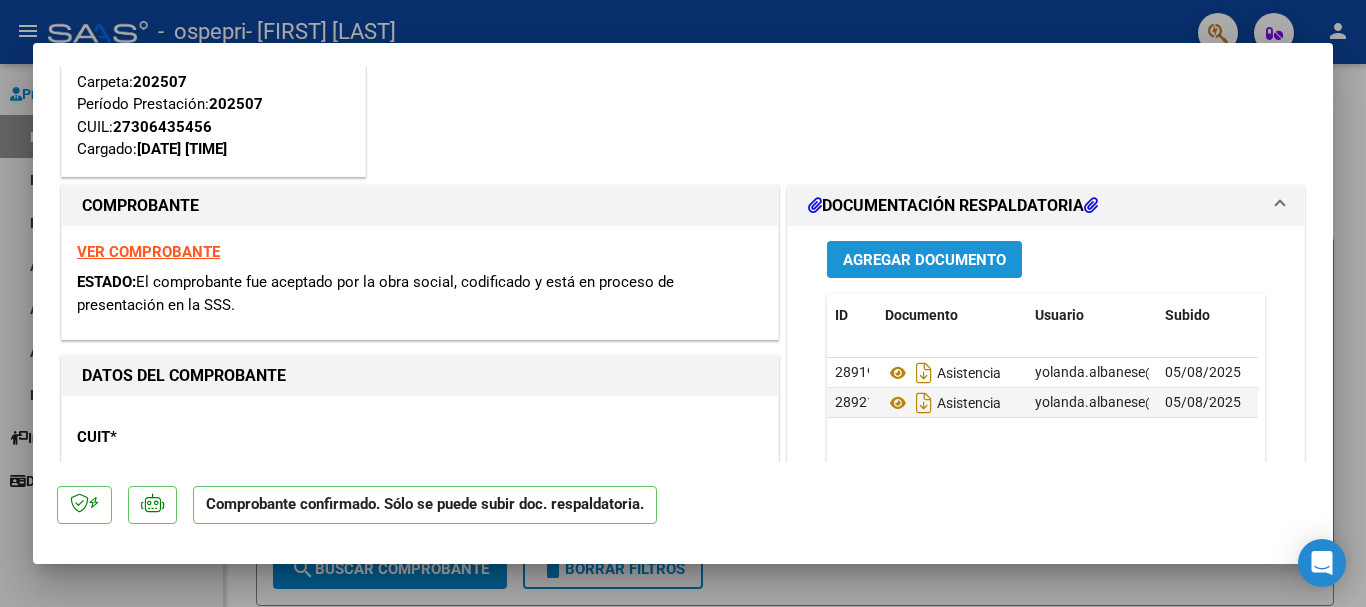 click on "Agregar Documento" at bounding box center [924, 260] 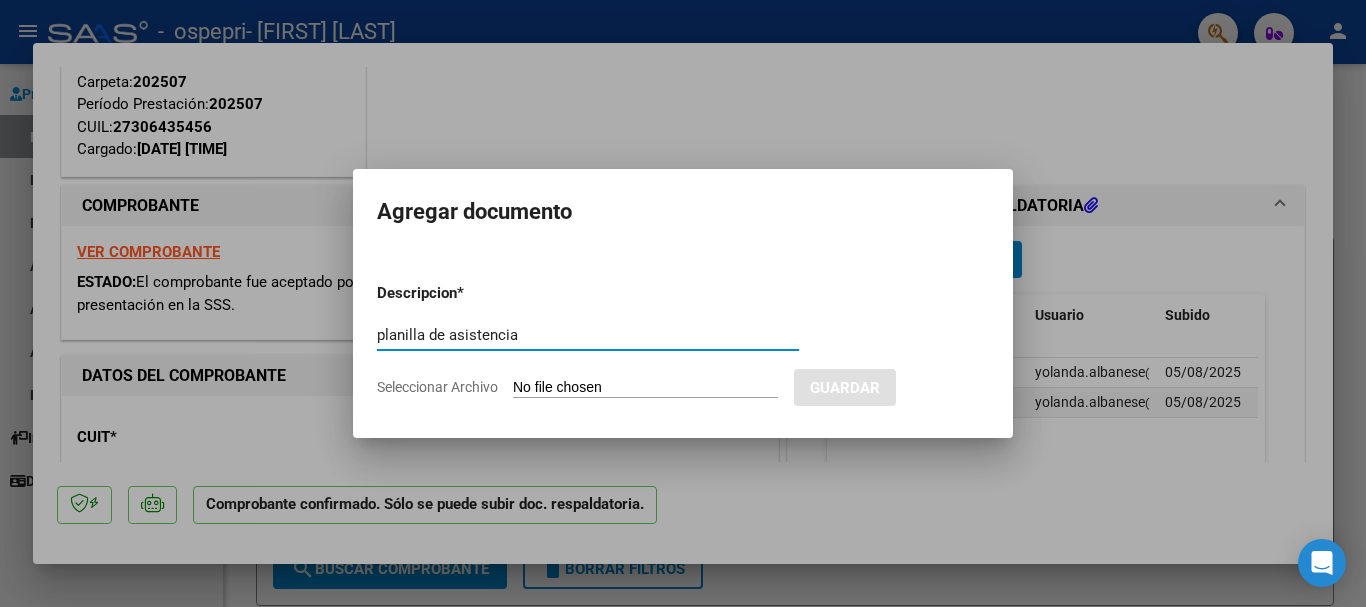 type on "planilla de asistencia" 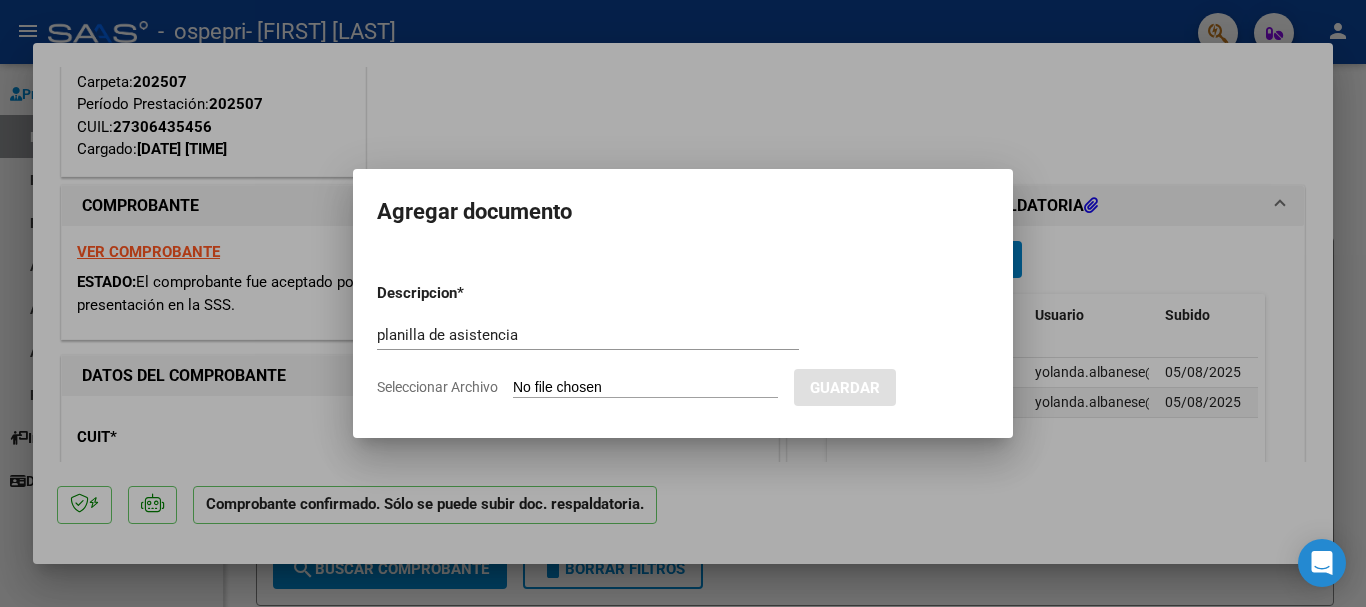 click on "Seleccionar Archivo" at bounding box center [645, 388] 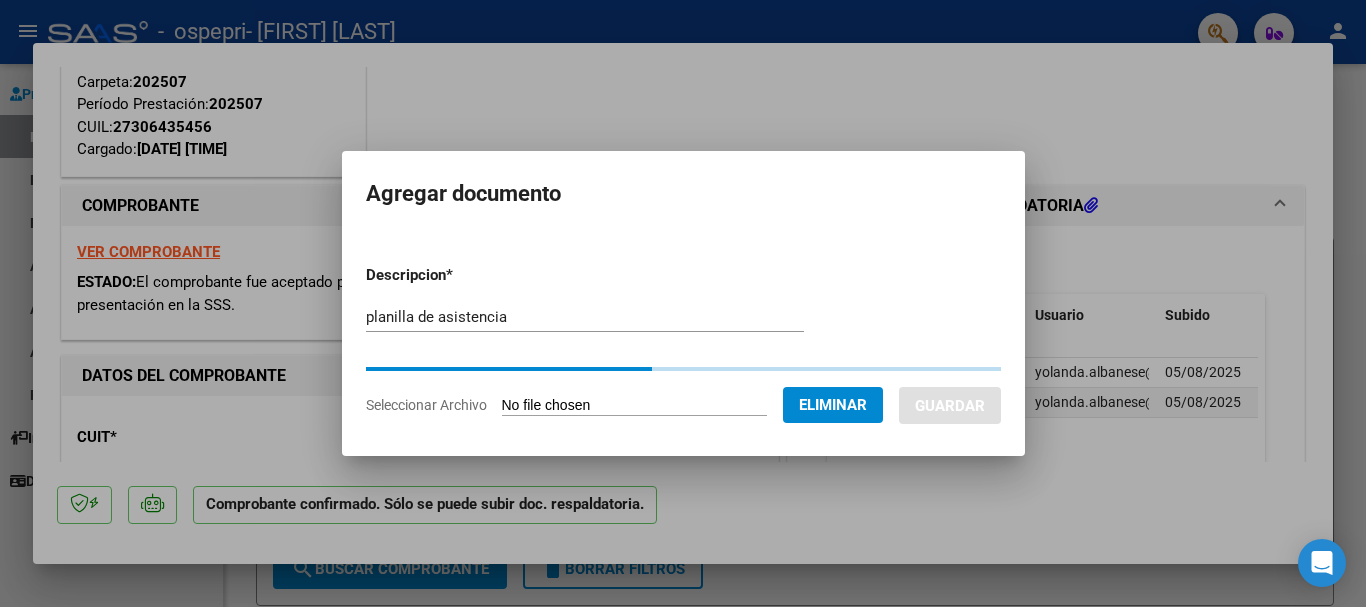 click at bounding box center (683, 303) 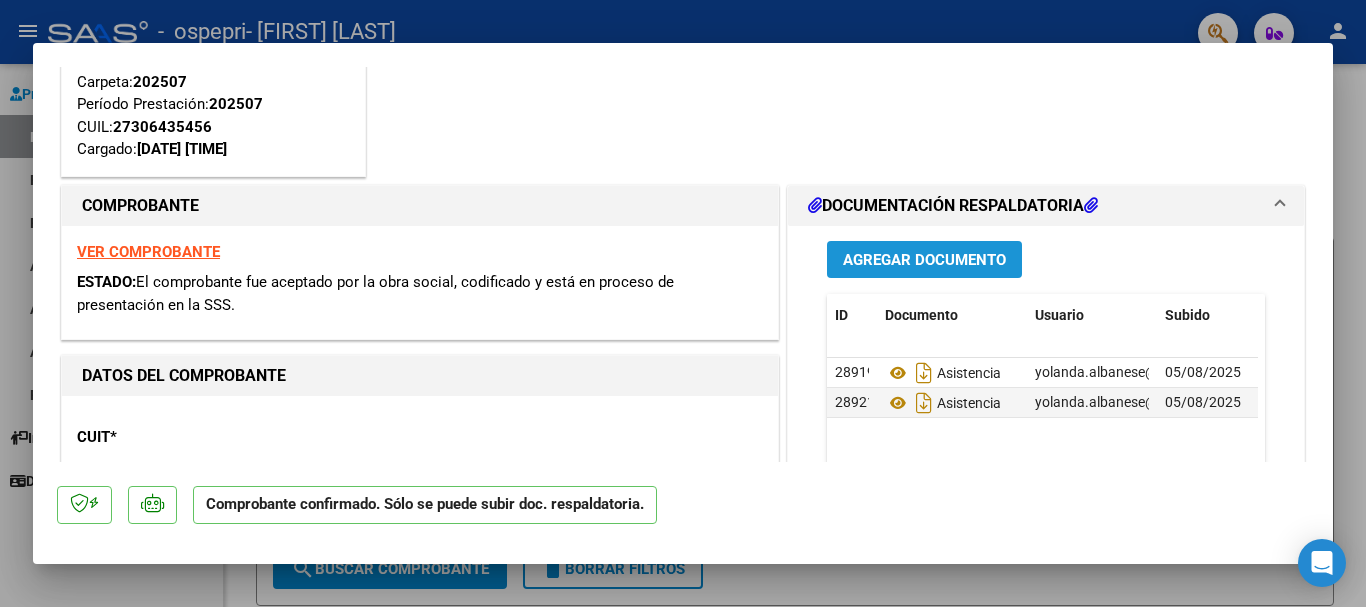 click on "Agregar Documento" at bounding box center [924, 260] 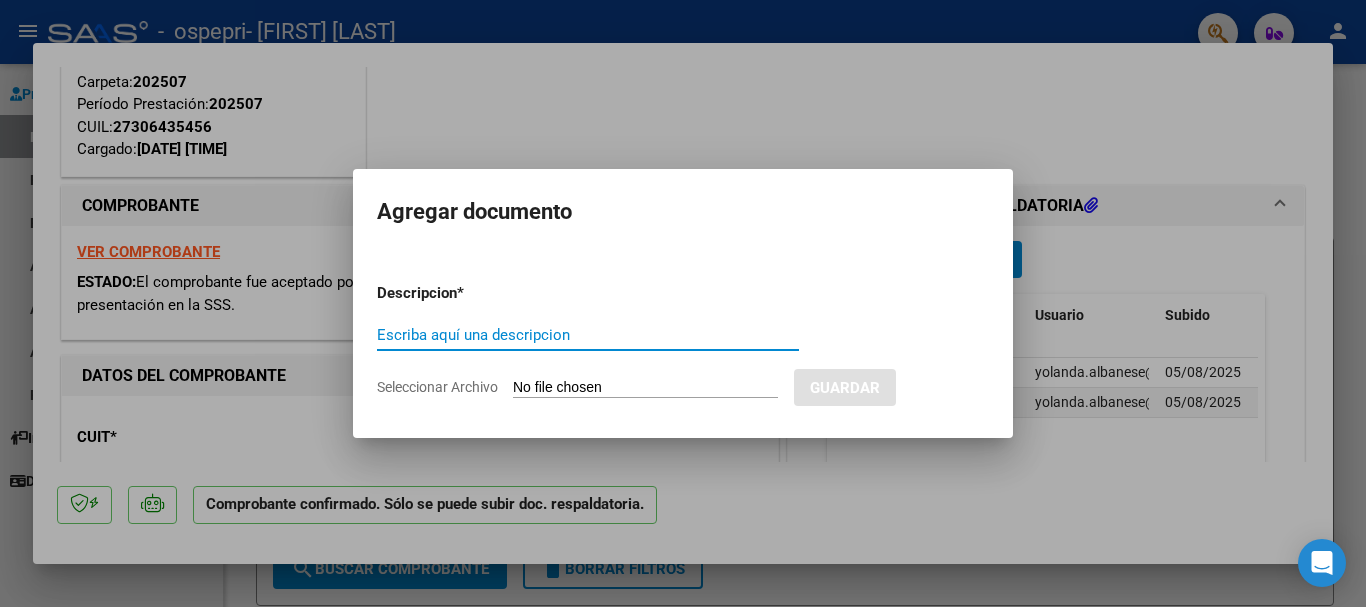 click at bounding box center (683, 303) 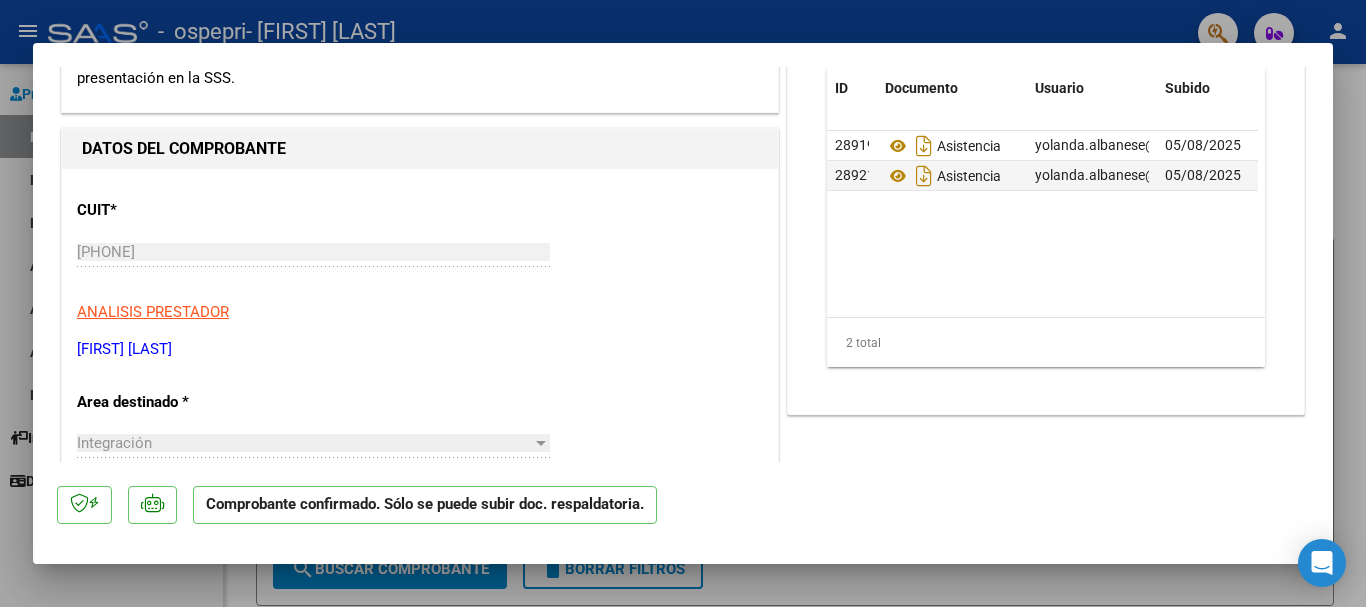 scroll, scrollTop: 423, scrollLeft: 0, axis: vertical 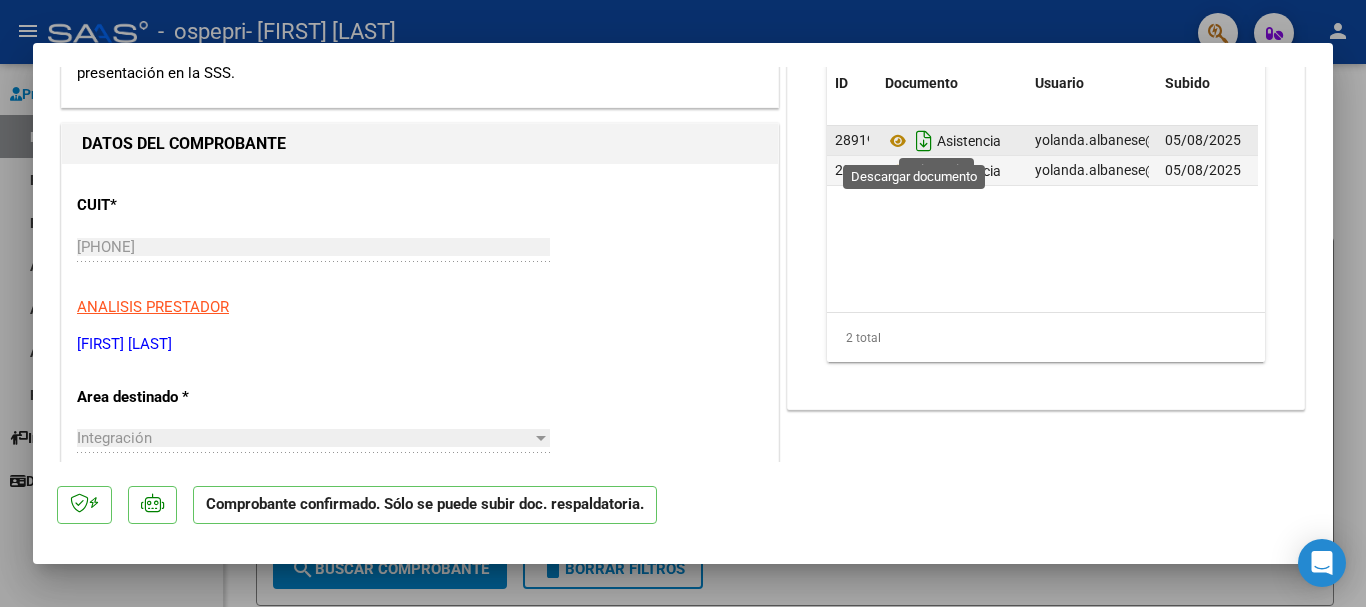 click 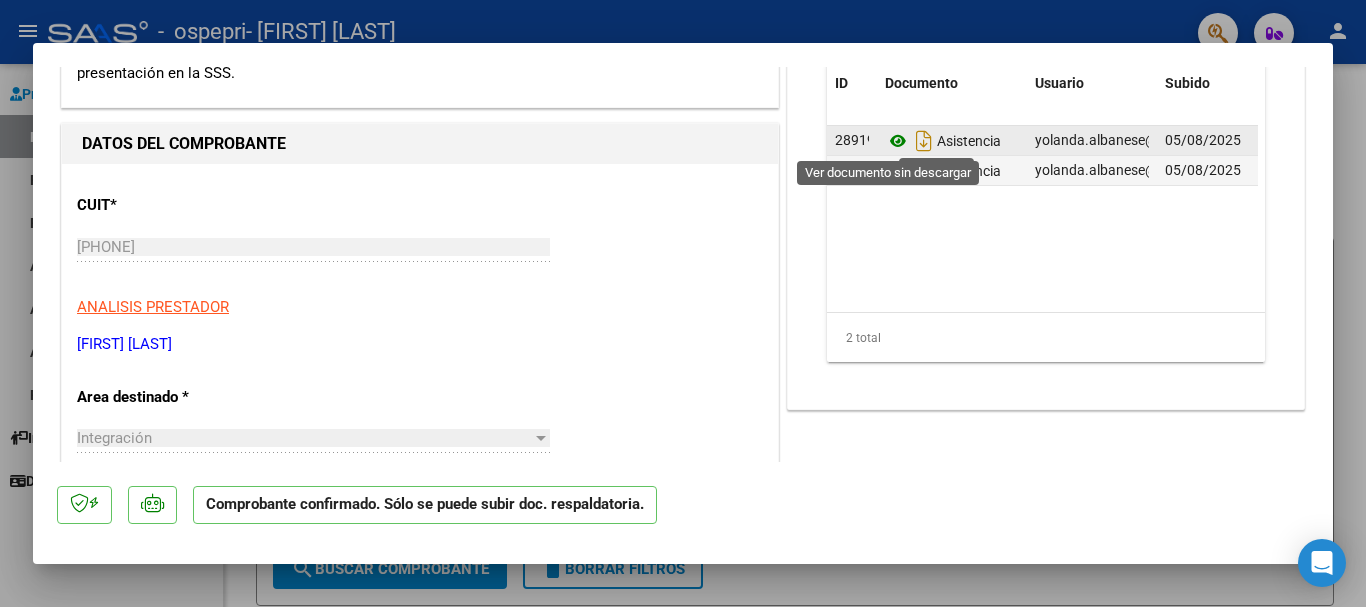 click 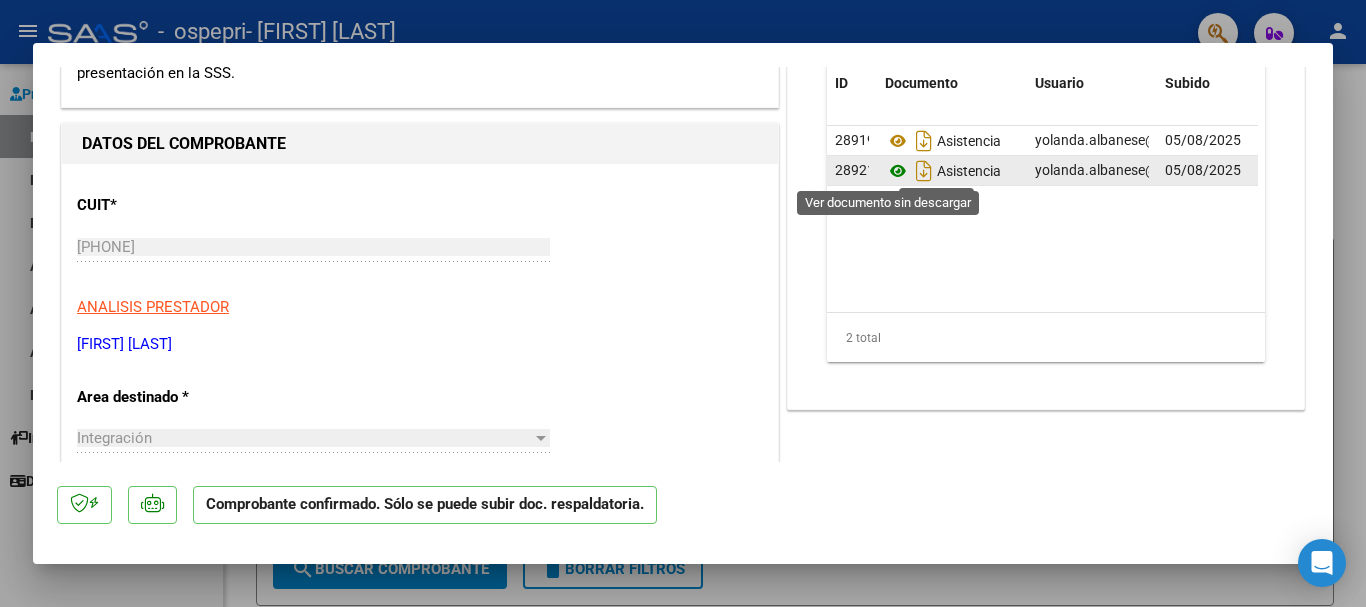 click 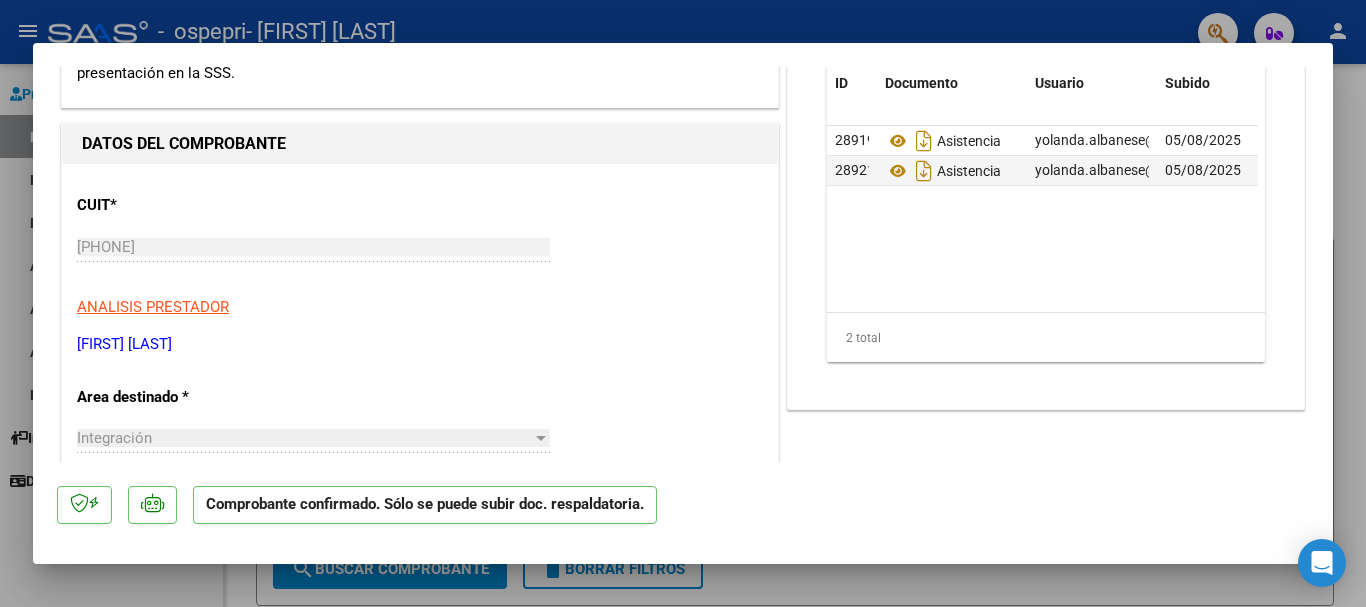 scroll, scrollTop: 0, scrollLeft: 0, axis: both 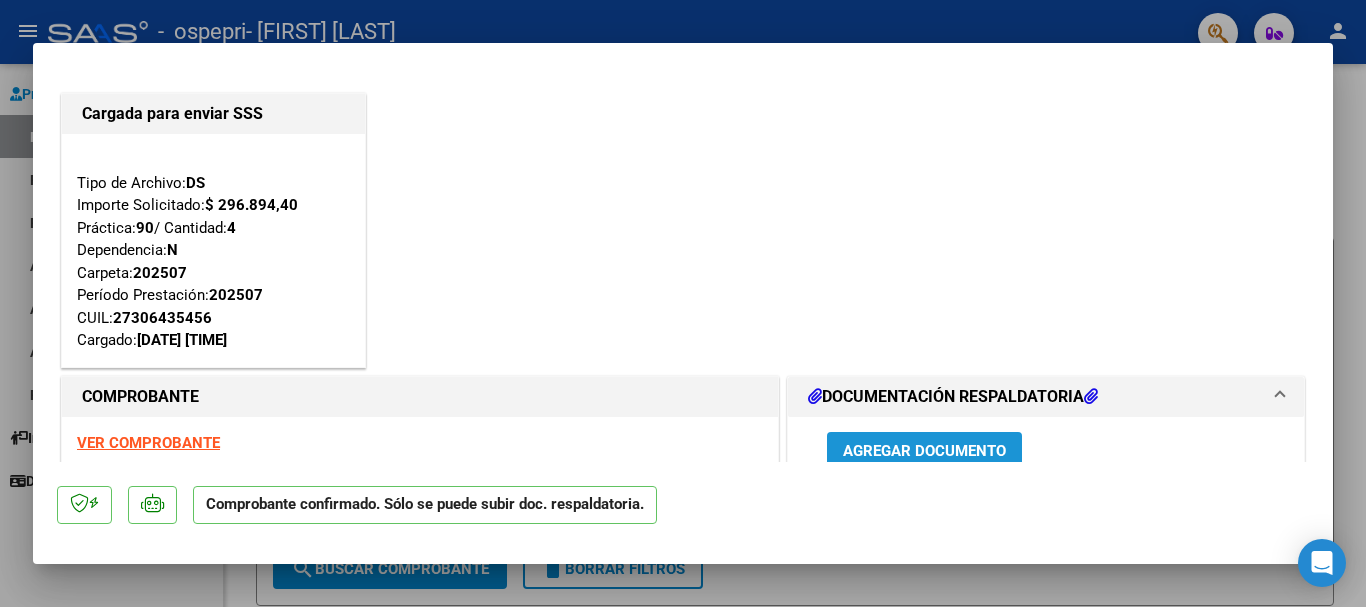 click on "Agregar Documento" at bounding box center [924, 451] 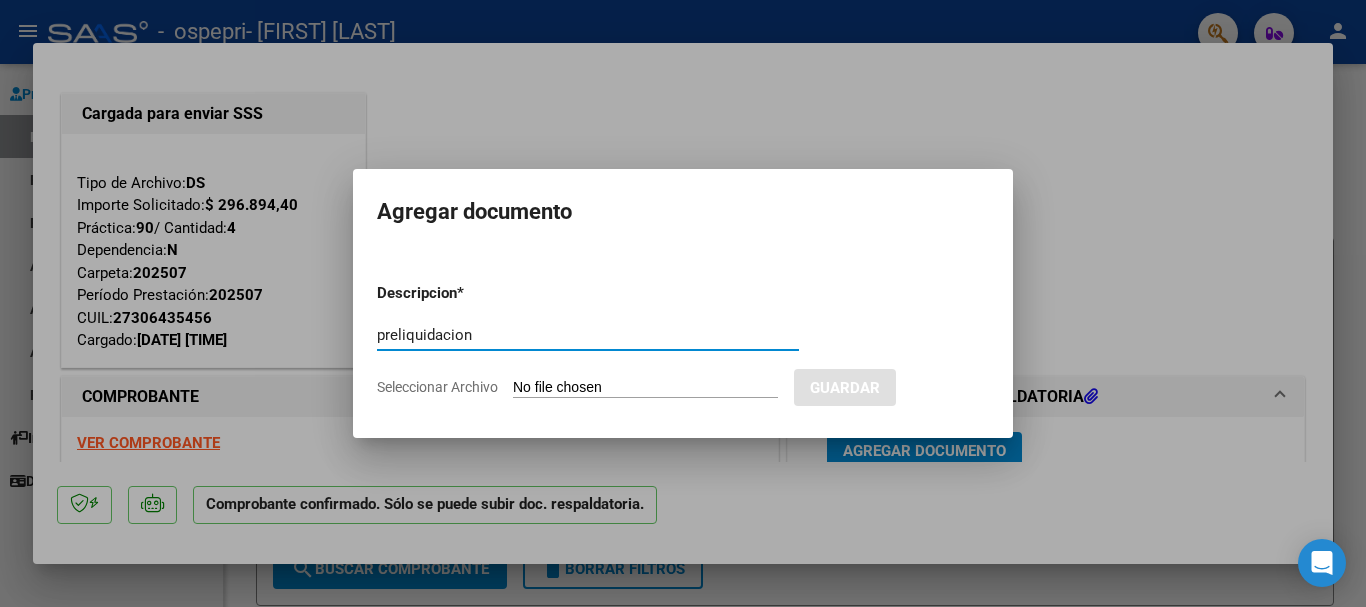 type on "preliquidacion" 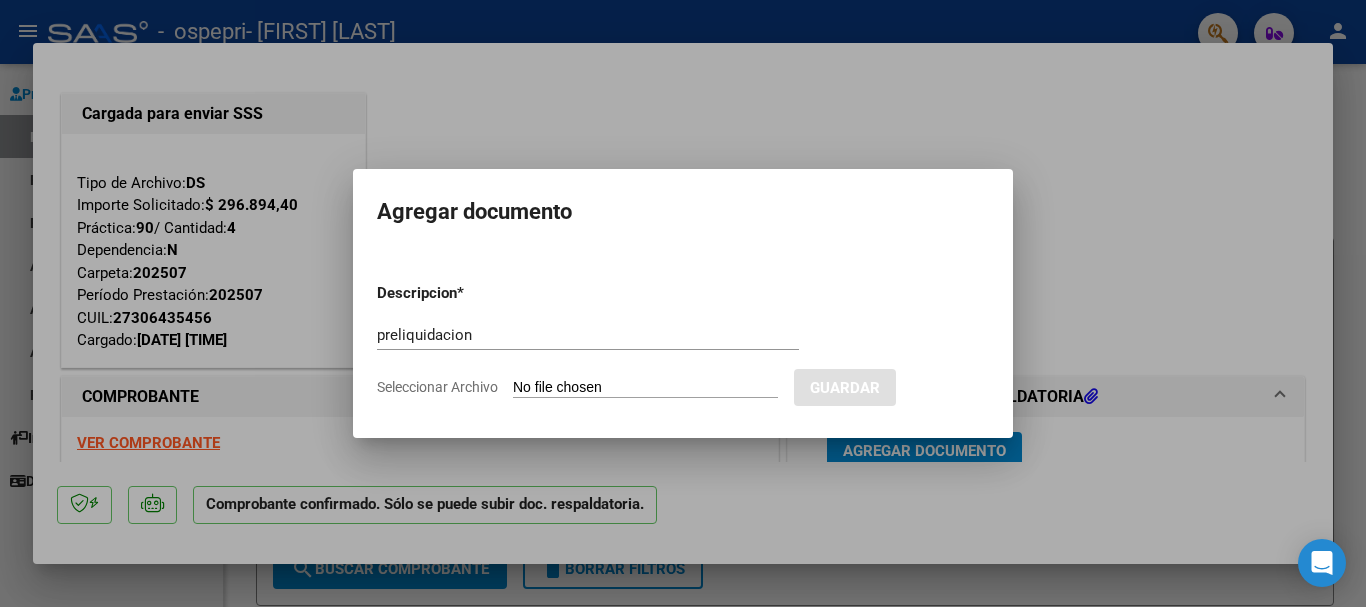click on "Seleccionar Archivo" at bounding box center (645, 388) 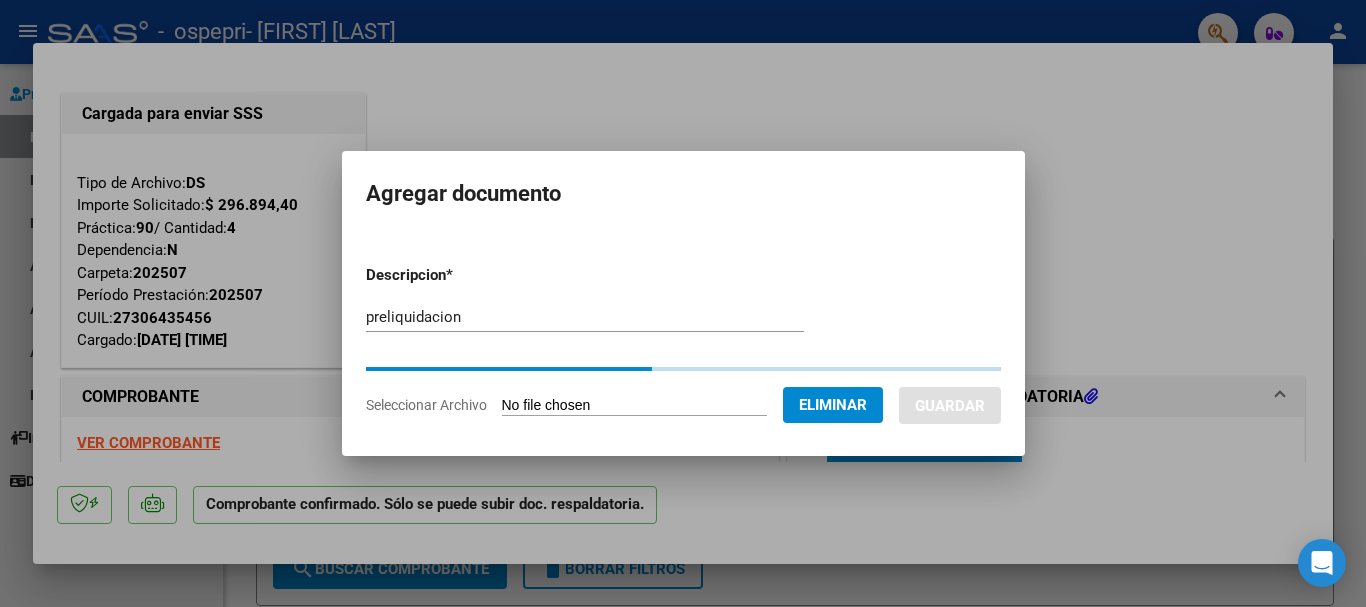 drag, startPoint x: 1325, startPoint y: 108, endPoint x: 1312, endPoint y: 189, distance: 82.036575 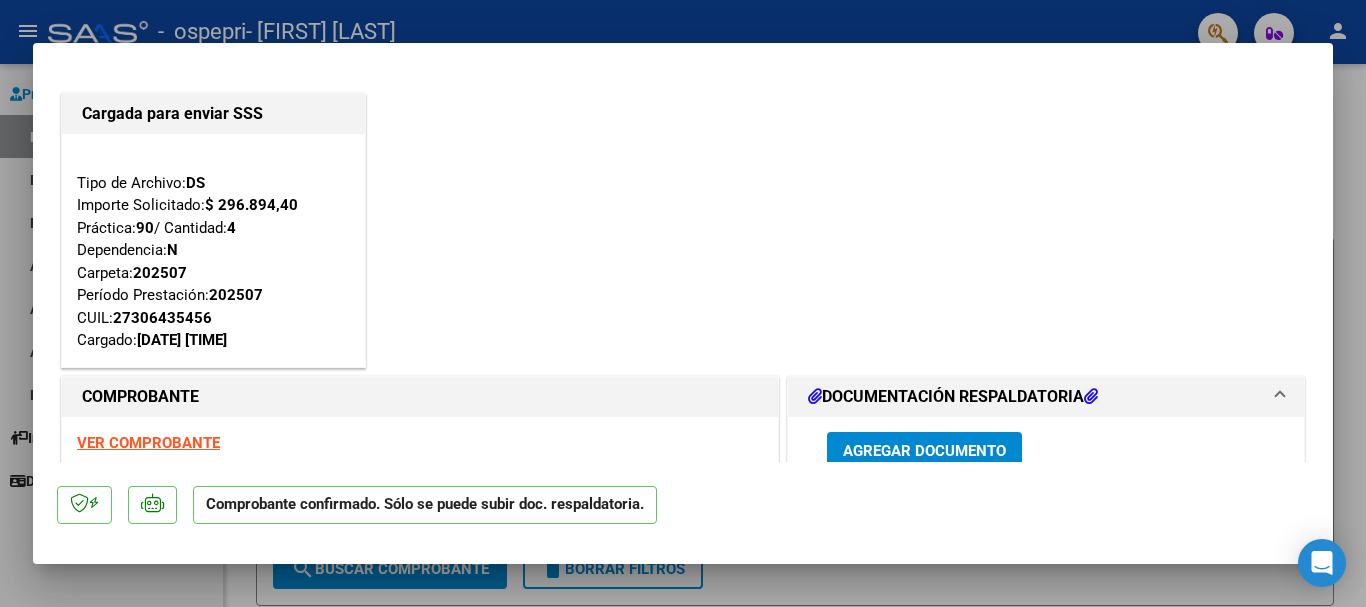 scroll, scrollTop: 7, scrollLeft: 0, axis: vertical 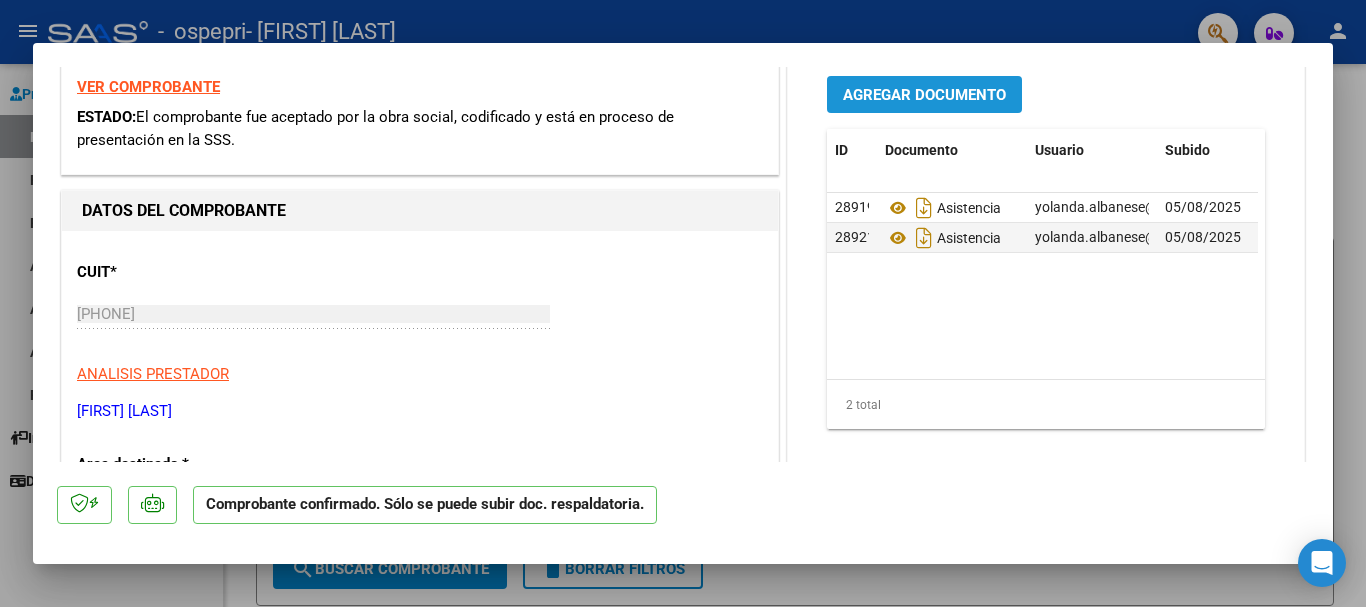click on "Agregar Documento" at bounding box center (924, 94) 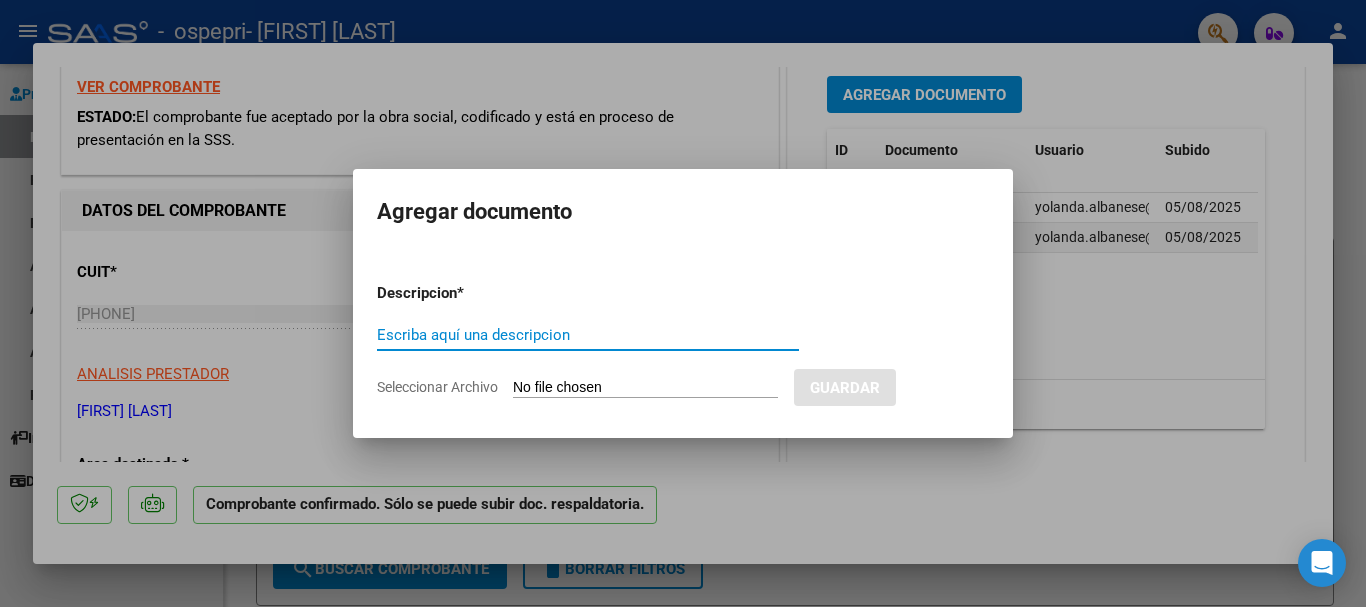 click on "Escriba aquí una descripcion" at bounding box center (588, 335) 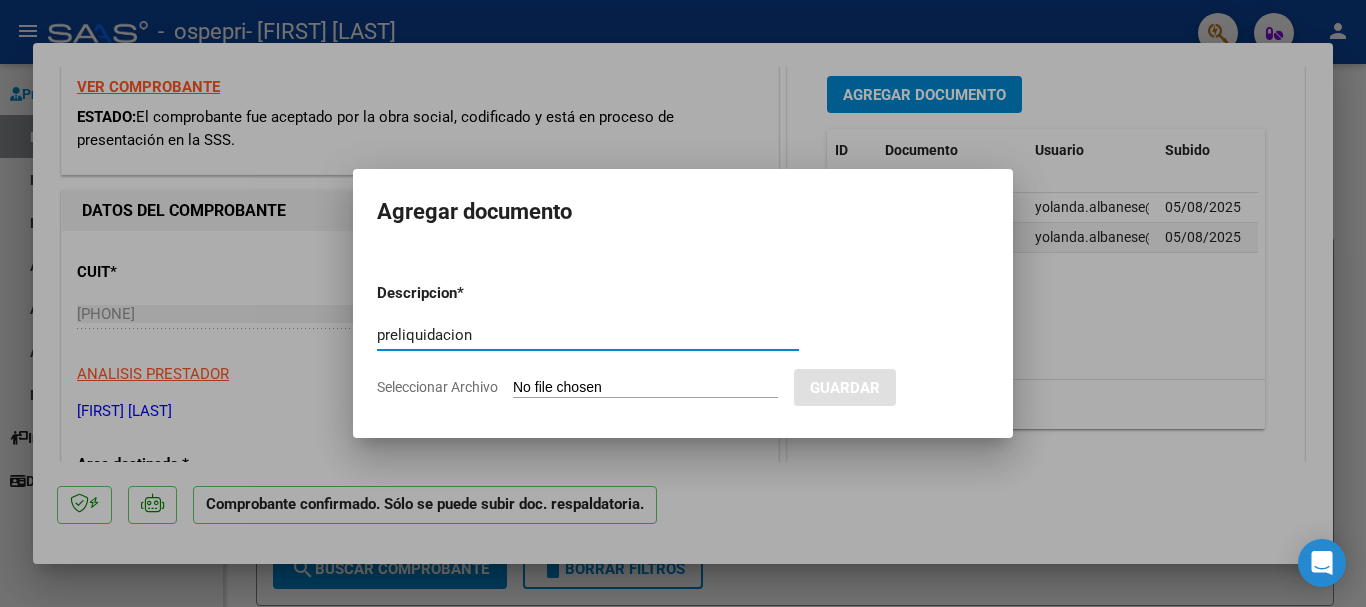 type on "preliquidacion" 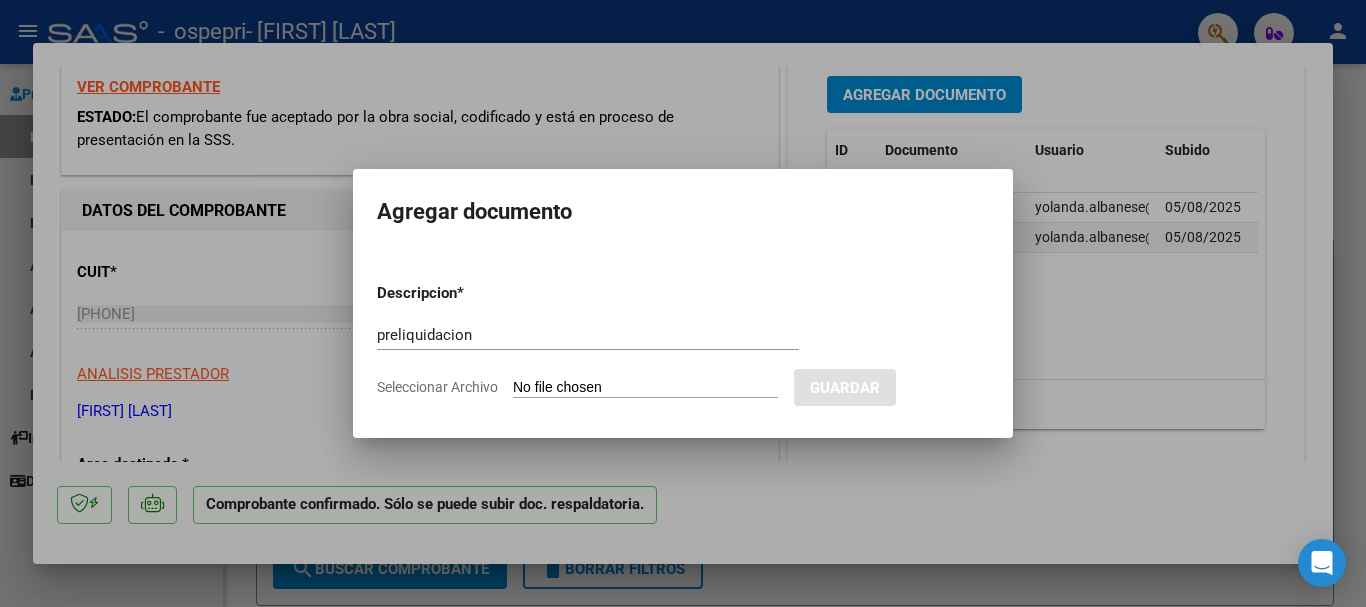 click on "Seleccionar Archivo" at bounding box center (645, 388) 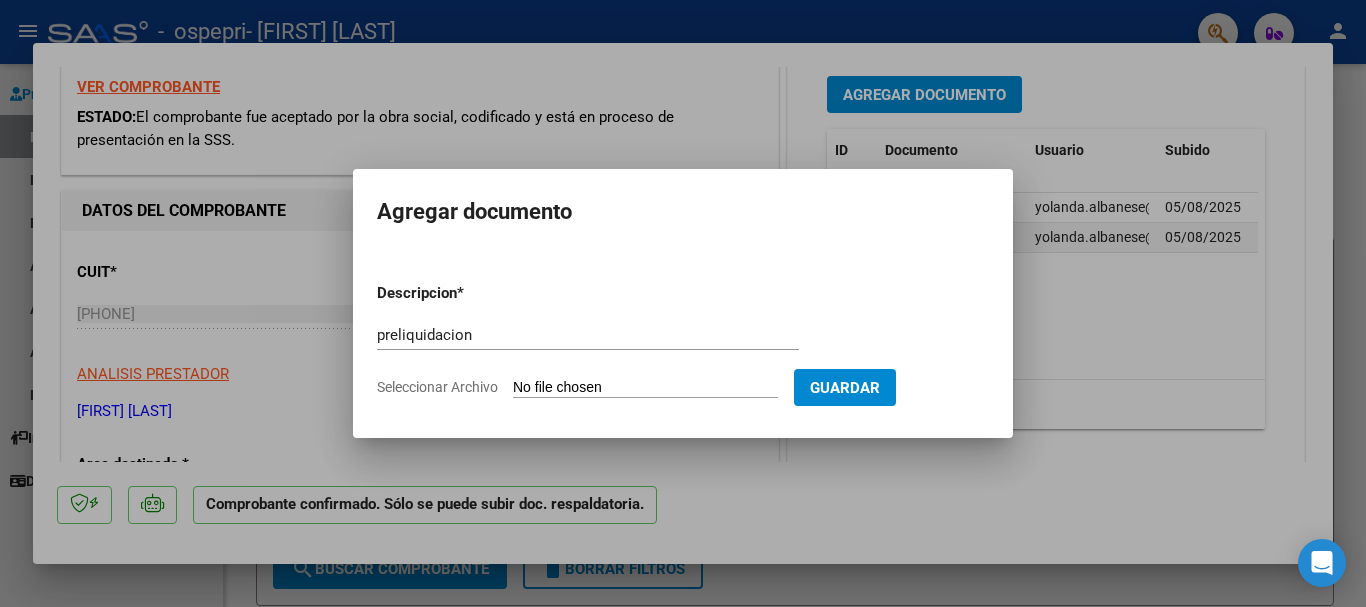 click on "Seleccionar Archivo" at bounding box center (645, 388) 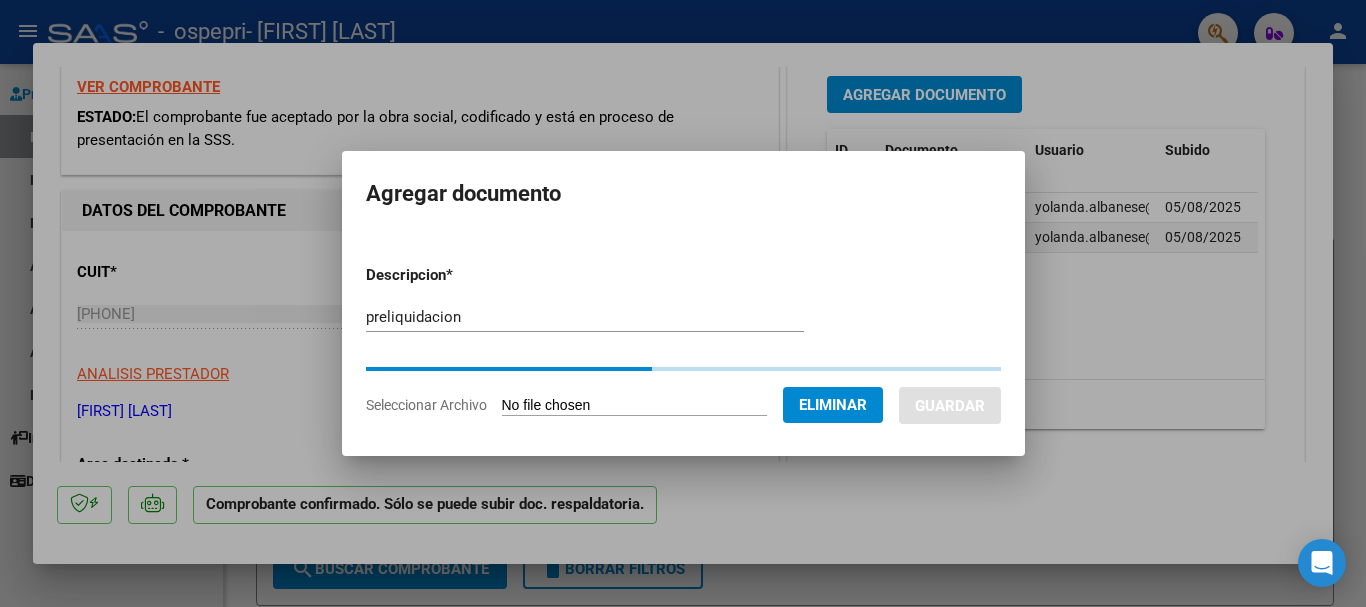 click on "Descripcion  *   preliquidacion Escriba aquí una descripcion  Seleccionar Archivo Eliminar Guardar" at bounding box center (683, 340) 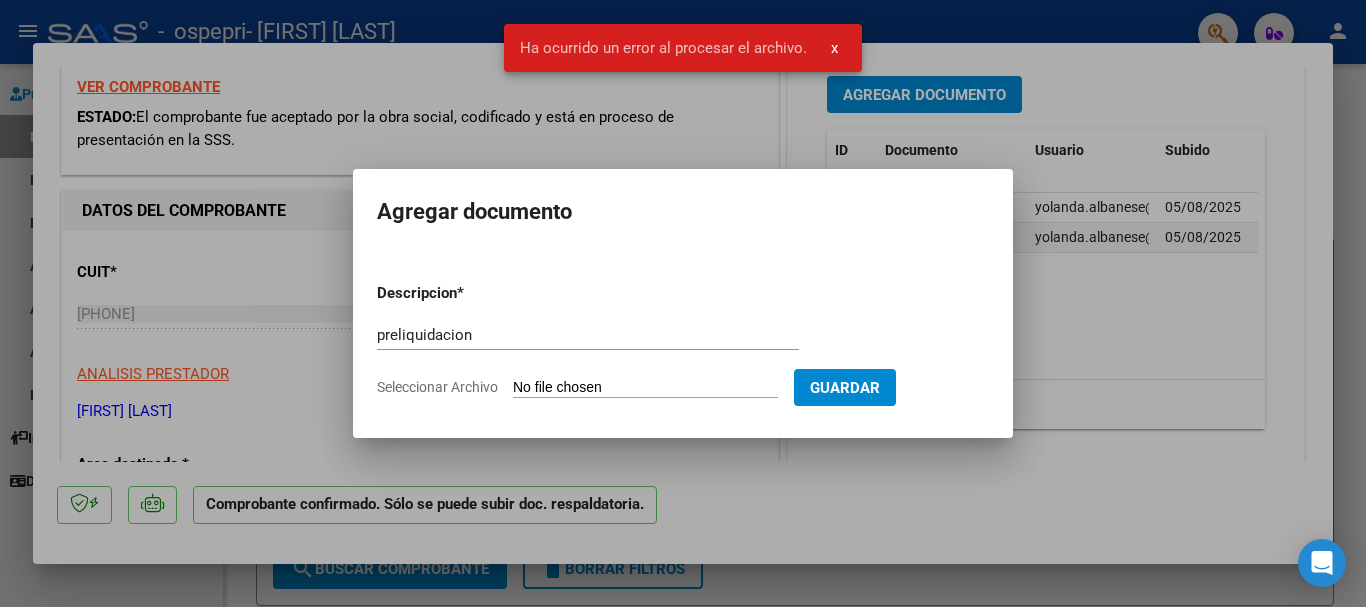 click at bounding box center (683, 303) 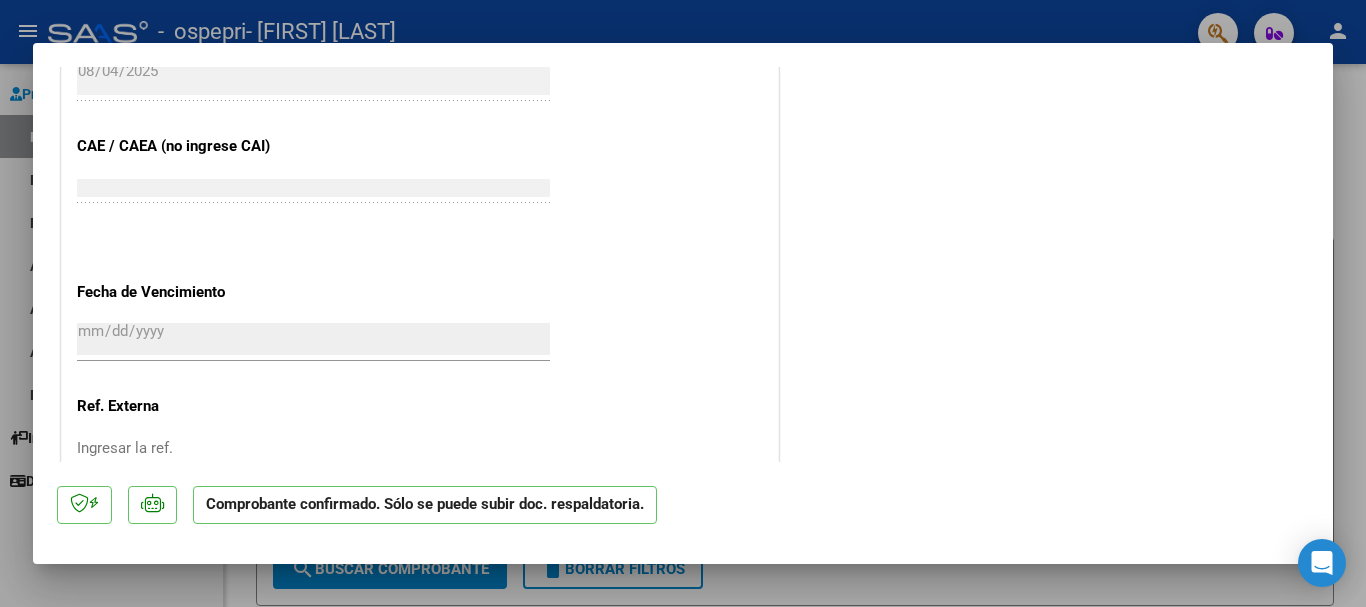 scroll, scrollTop: 1503, scrollLeft: 0, axis: vertical 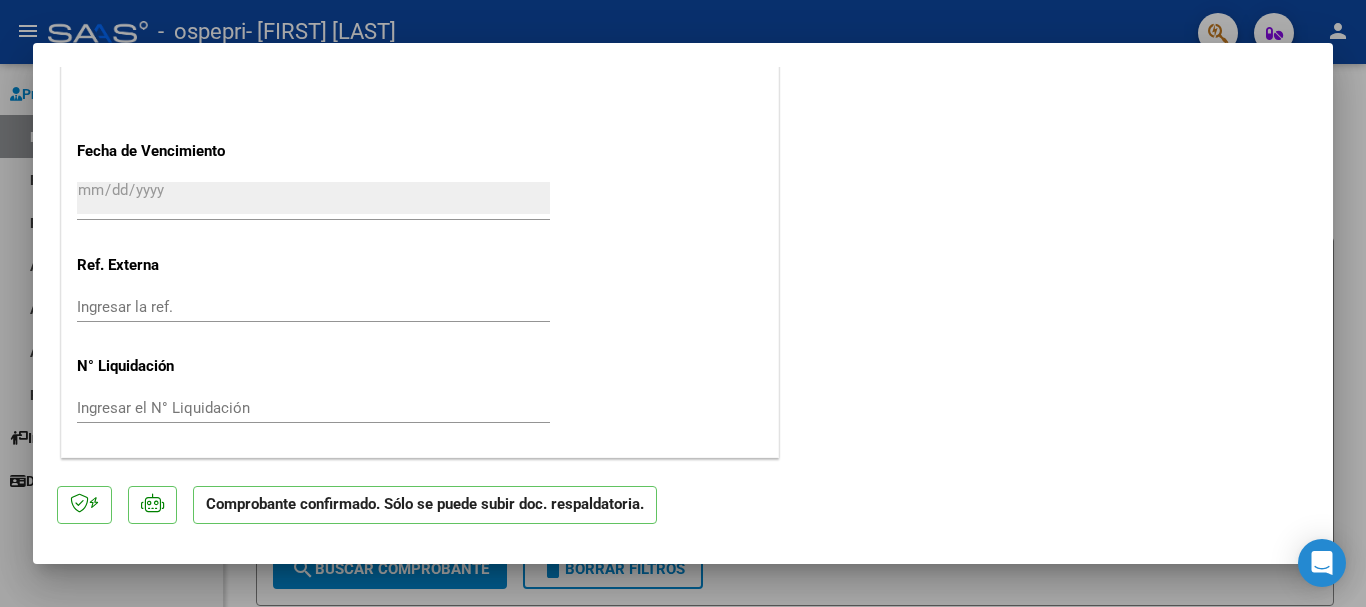 click on "Comprobante confirmado. Sólo se puede subir doc. respaldatoria." 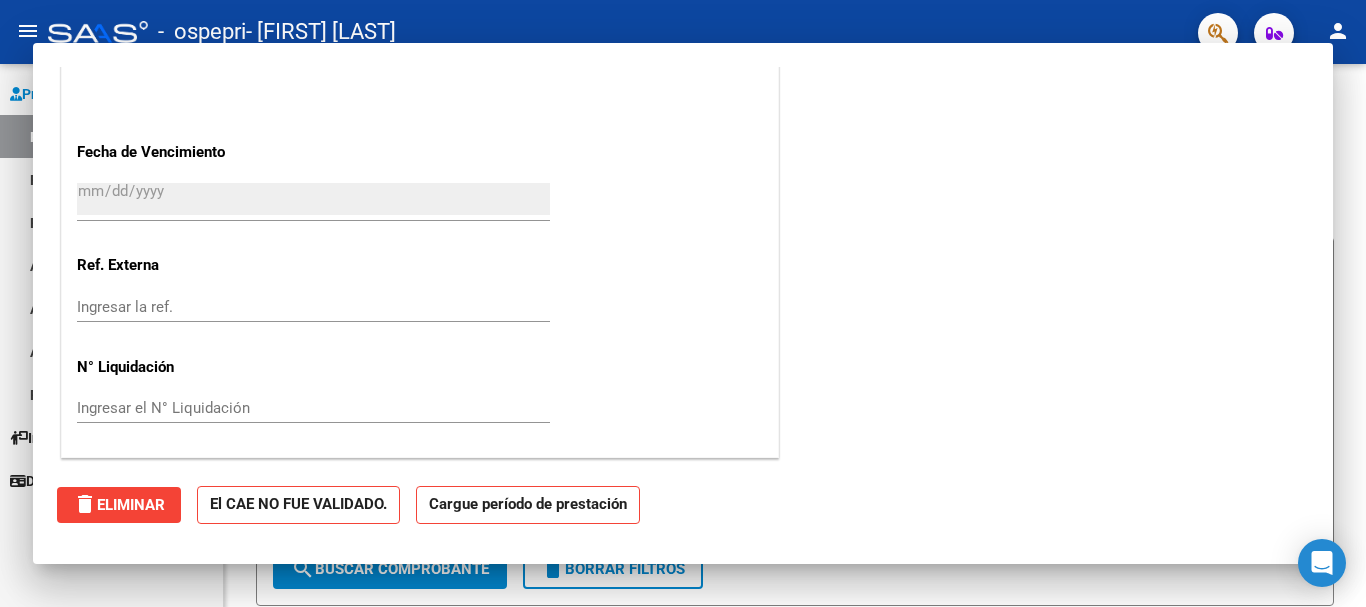 scroll, scrollTop: 1254, scrollLeft: 0, axis: vertical 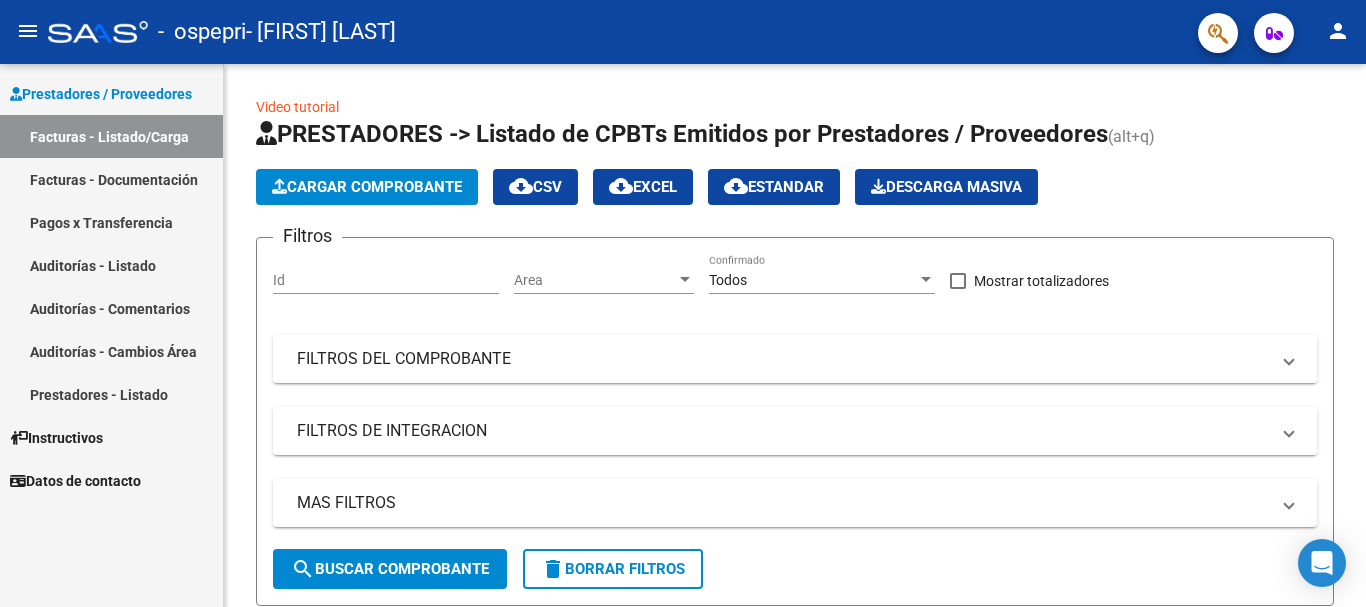 click on "Video tutorial   PRESTADORES -> Listado de CPBTs Emitidos por Prestadores / Proveedores (alt+q)   Cargar Comprobante
cloud_download  CSV  cloud_download  EXCEL  cloud_download  Estandar   Descarga Masiva
Filtros Id Area Area Todos Confirmado   Mostrar totalizadores   FILTROS DEL COMPROBANTE  Comprobante Tipo Comprobante Tipo Start date – End date Fec. Comprobante Desde / Hasta Días Emisión Desde(cant. días) Días Emisión Hasta(cant. días) CUIT / Razón Social Pto. Venta Nro. Comprobante Código SSS CAE Válido CAE Válido Todos Cargado Módulo Hosp. Todos Tiene facturacion Apócrifa Hospital Refes  FILTROS DE INTEGRACION  Período De Prestación Campos del Archivo de Rendición Devuelto x SSS (dr_envio) Todos Rendido x SSS (dr_envio) Tipo de Registro Tipo de Registro Período Presentación Período Presentación Campos del Legajo Asociado (preaprobación) Afiliado Legajo (cuil/nombre) Todos Solo facturas preaprobadas  MAS FILTROS  Todos Con Doc. Respaldatoria Todos Con Trazabilidad Todos – – 2" 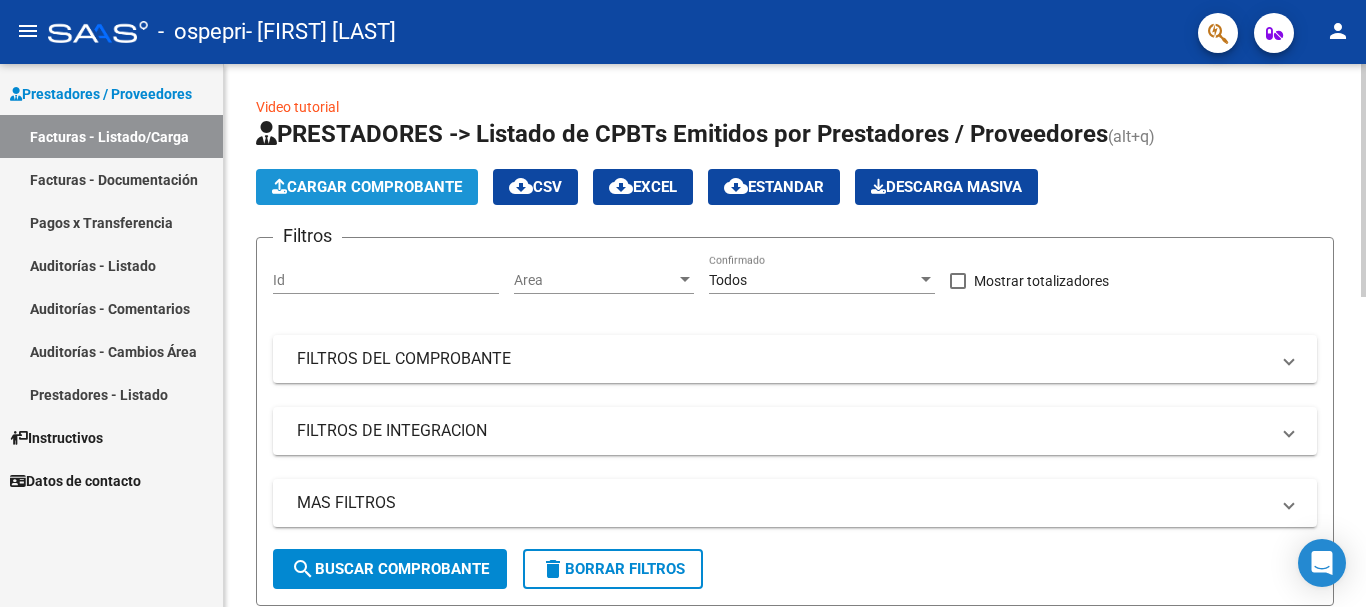 click on "Cargar Comprobante" 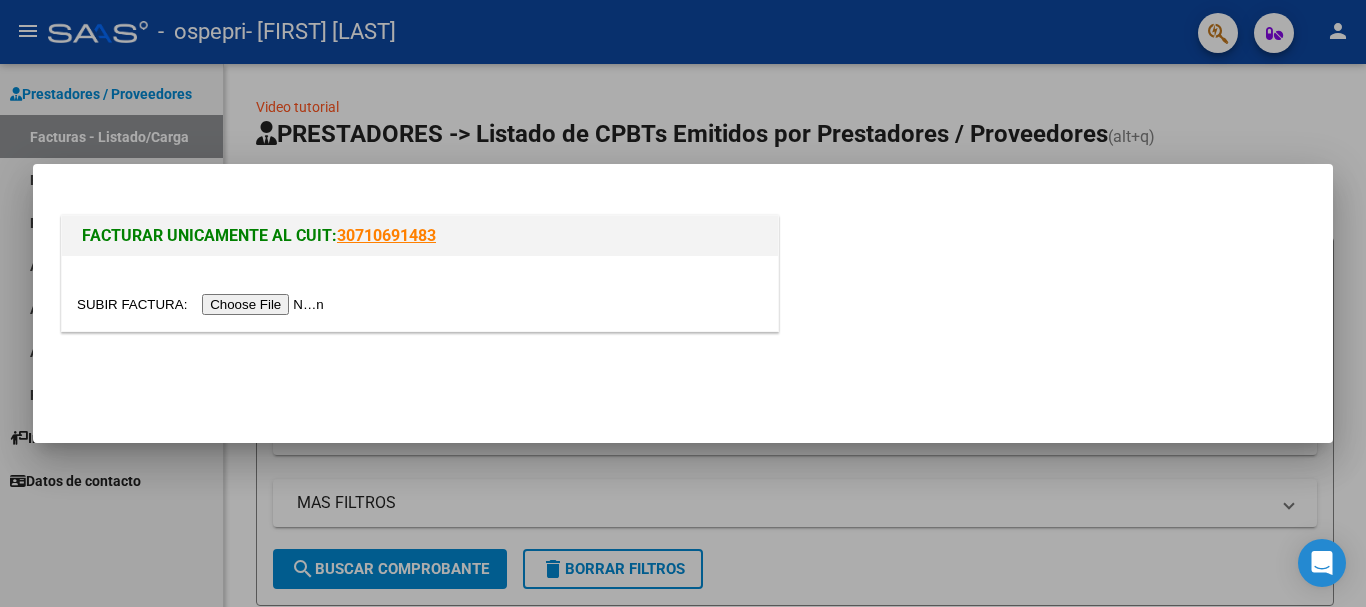 click at bounding box center [203, 304] 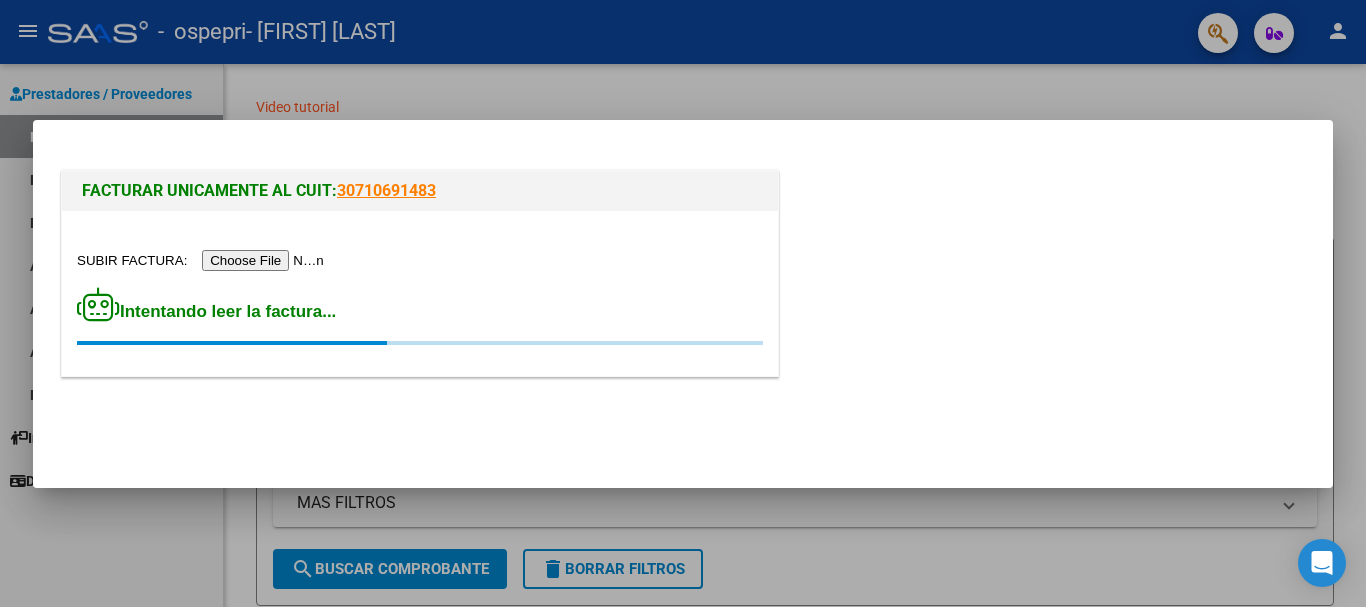 click at bounding box center [683, 303] 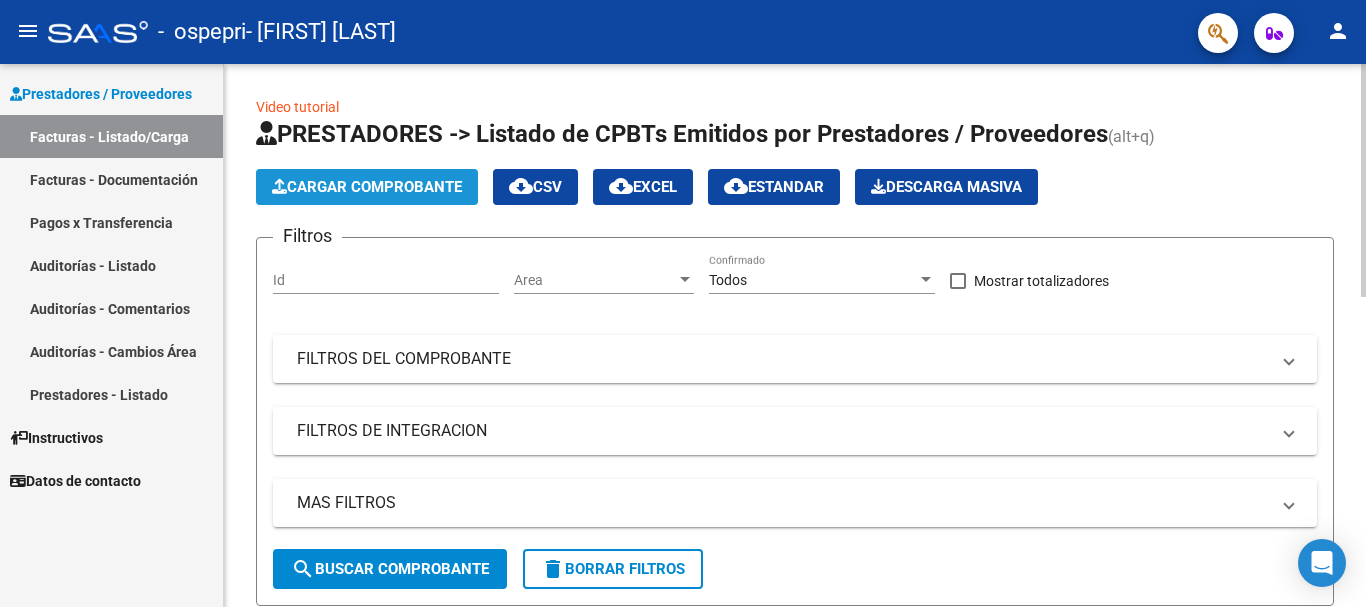 click on "Cargar Comprobante" 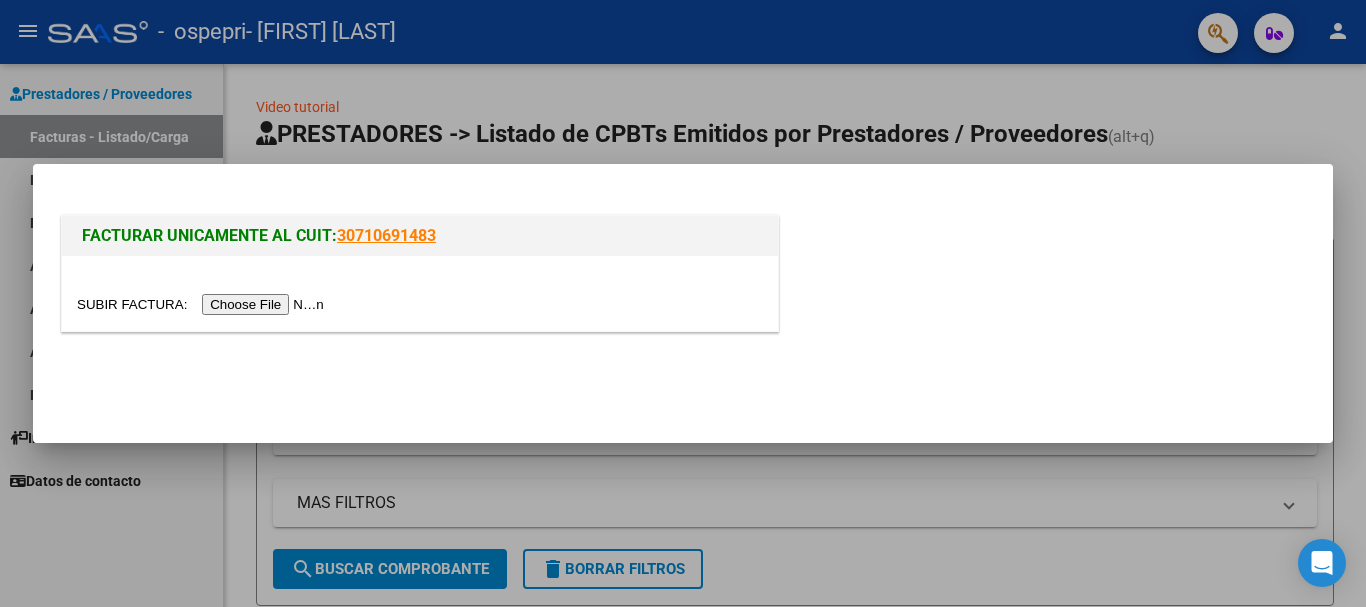 click at bounding box center (203, 304) 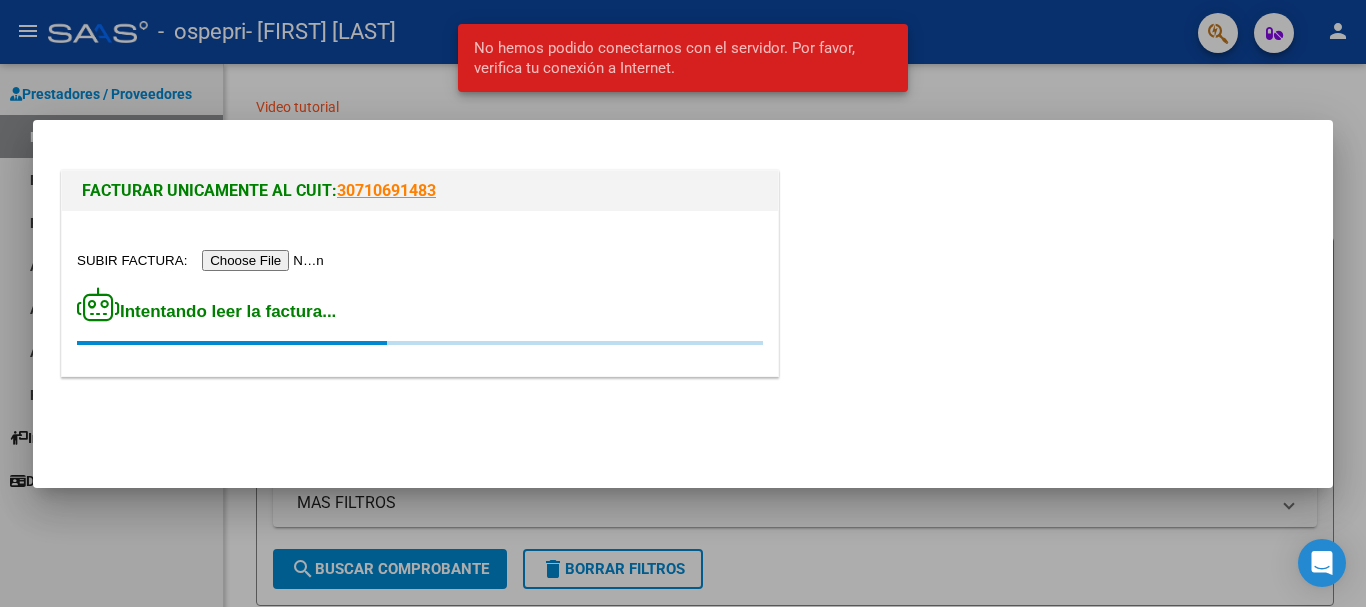 click at bounding box center [203, 260] 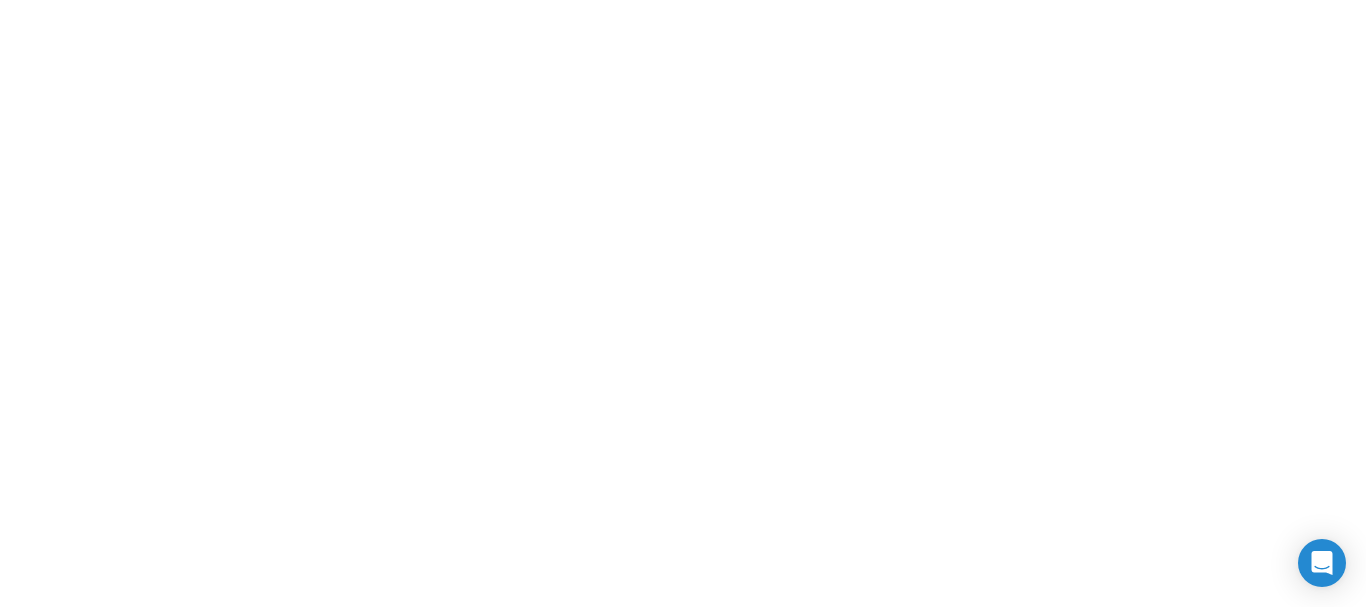 scroll, scrollTop: 0, scrollLeft: 0, axis: both 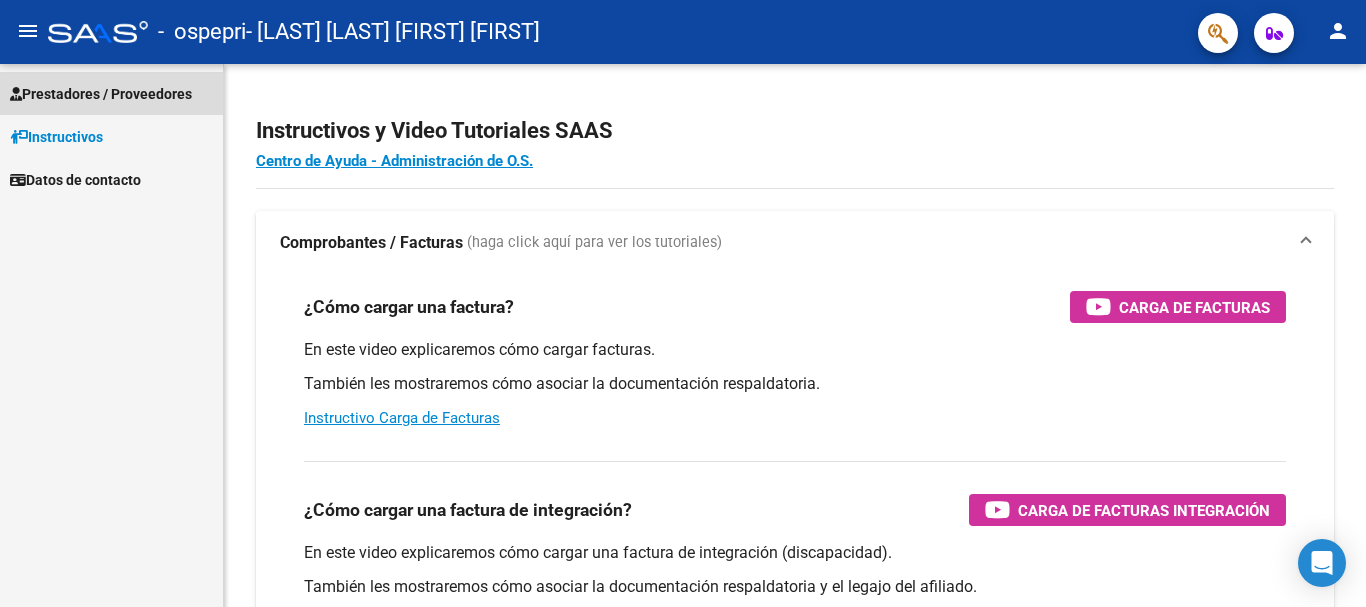 click on "Prestadores / Proveedores" at bounding box center [101, 94] 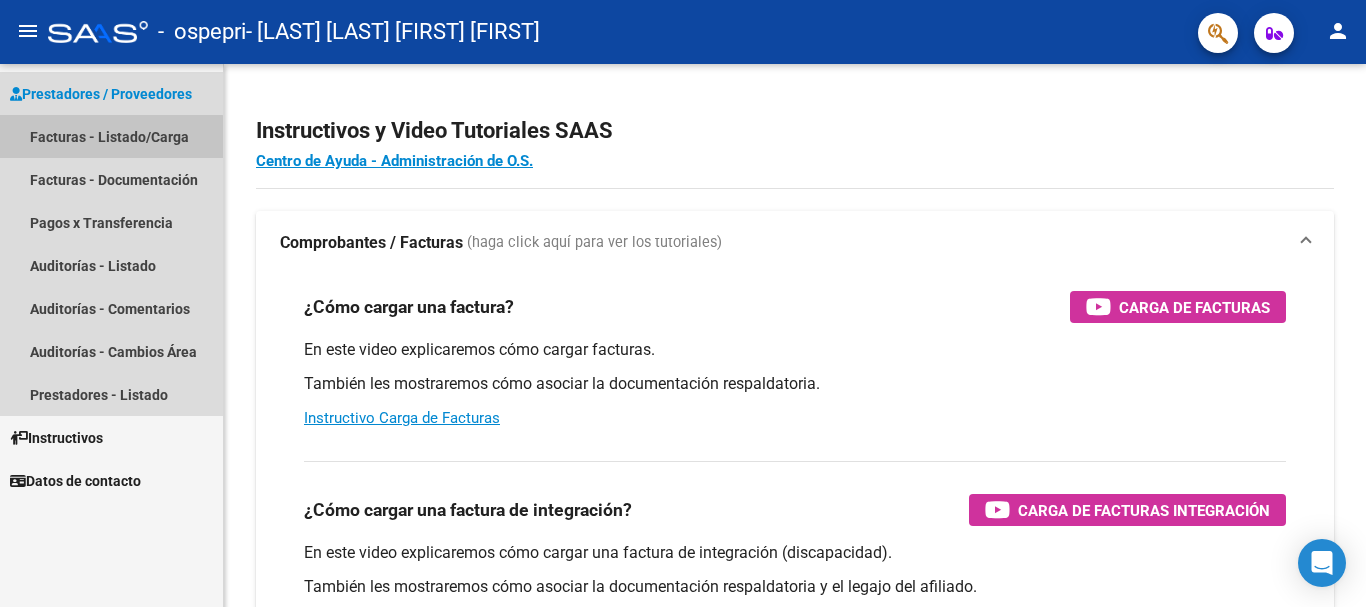 click on "Facturas - Listado/Carga" at bounding box center (111, 136) 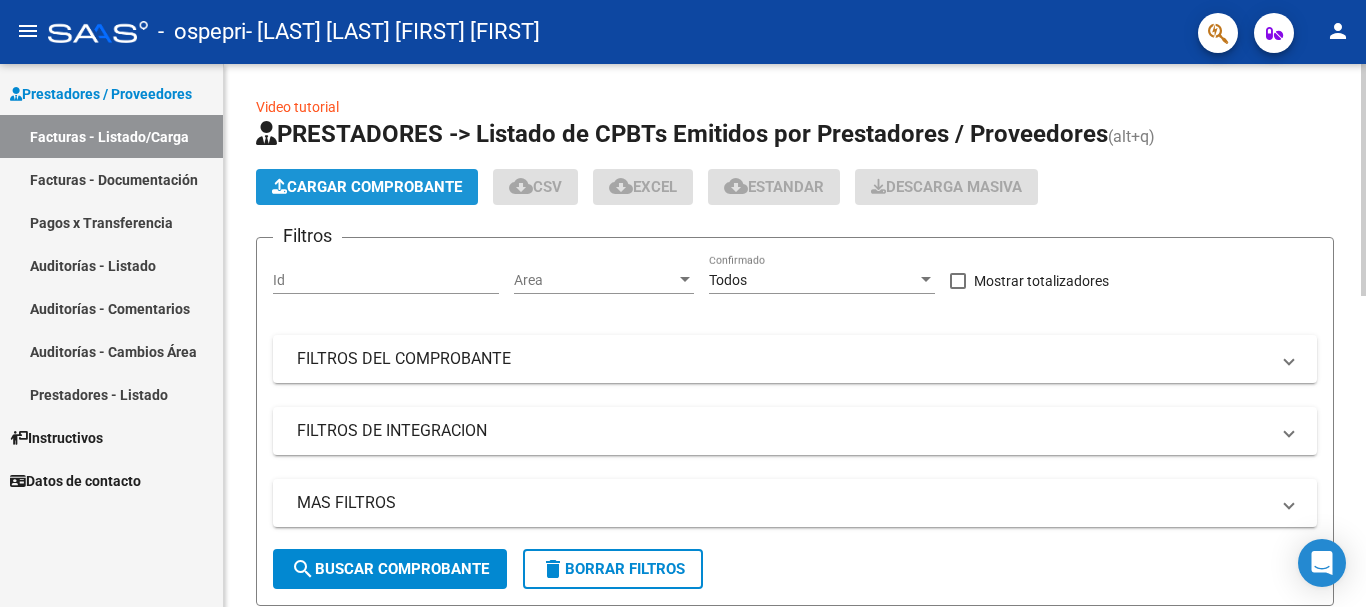 click on "Cargar Comprobante" 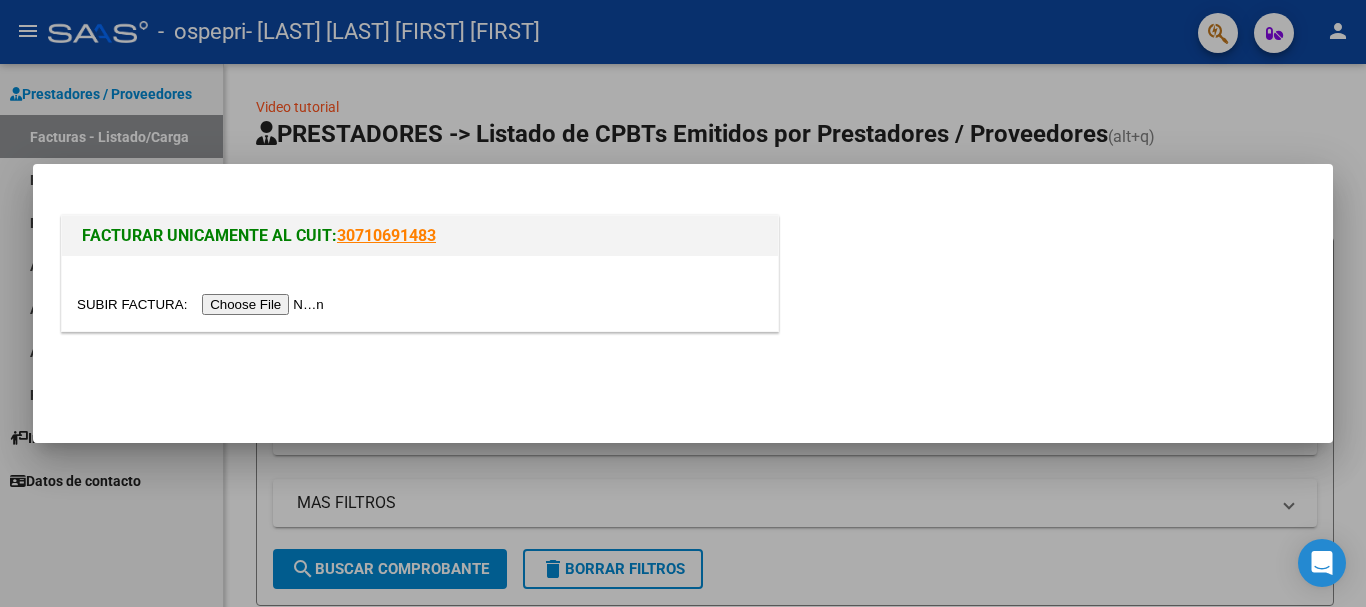 click at bounding box center [420, 293] 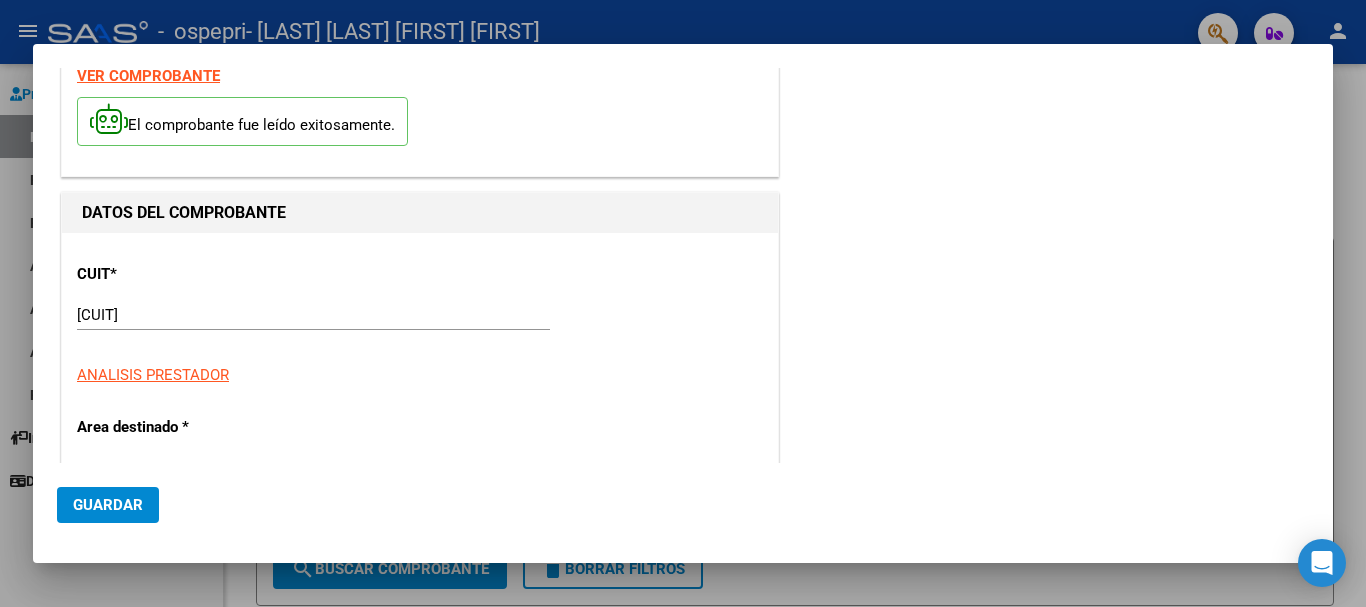 scroll, scrollTop: 0, scrollLeft: 0, axis: both 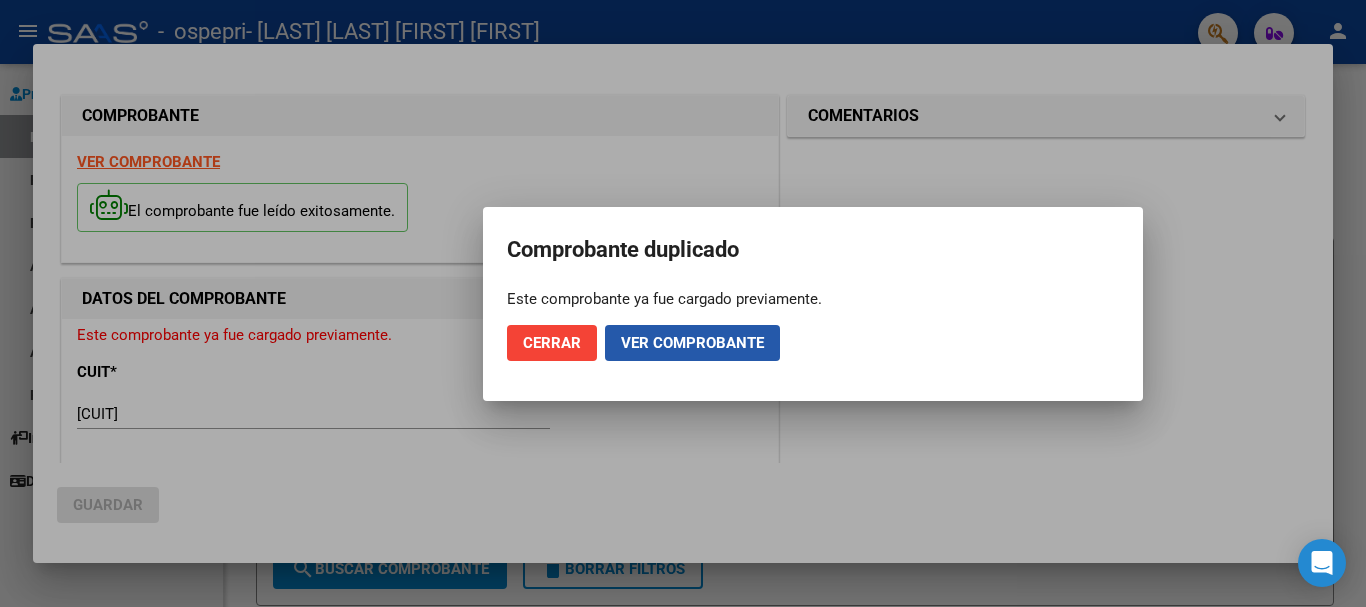 click on "Ver comprobante" 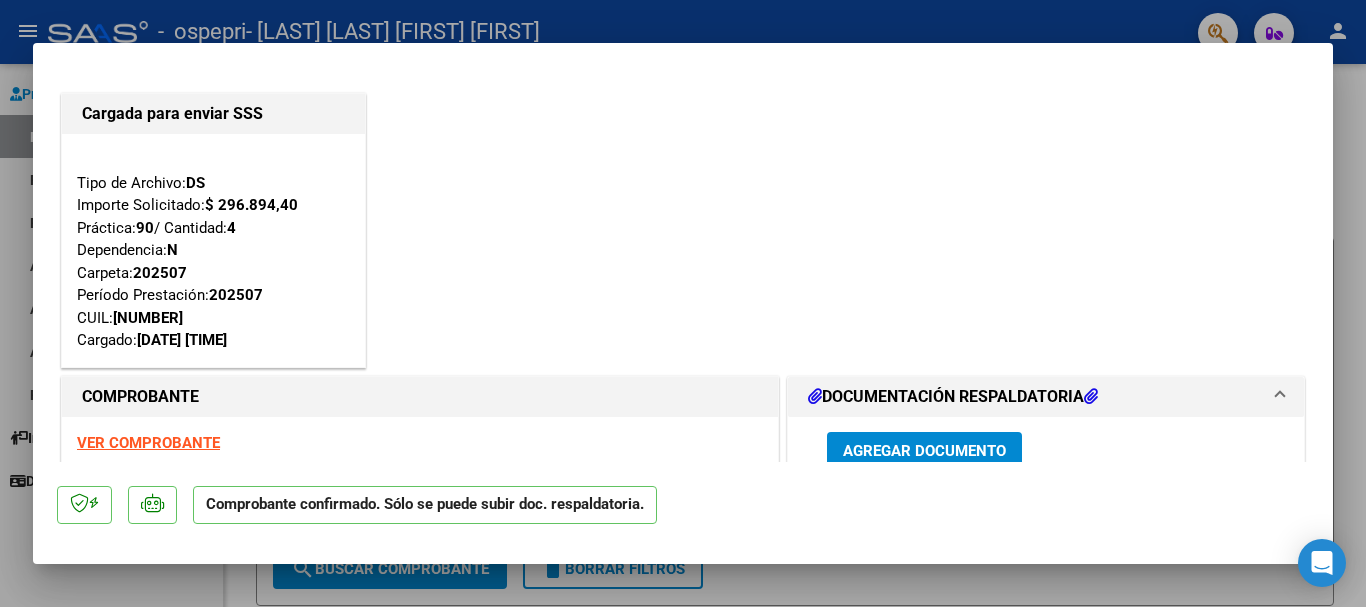 click on "VER COMPROBANTE" at bounding box center (148, 443) 